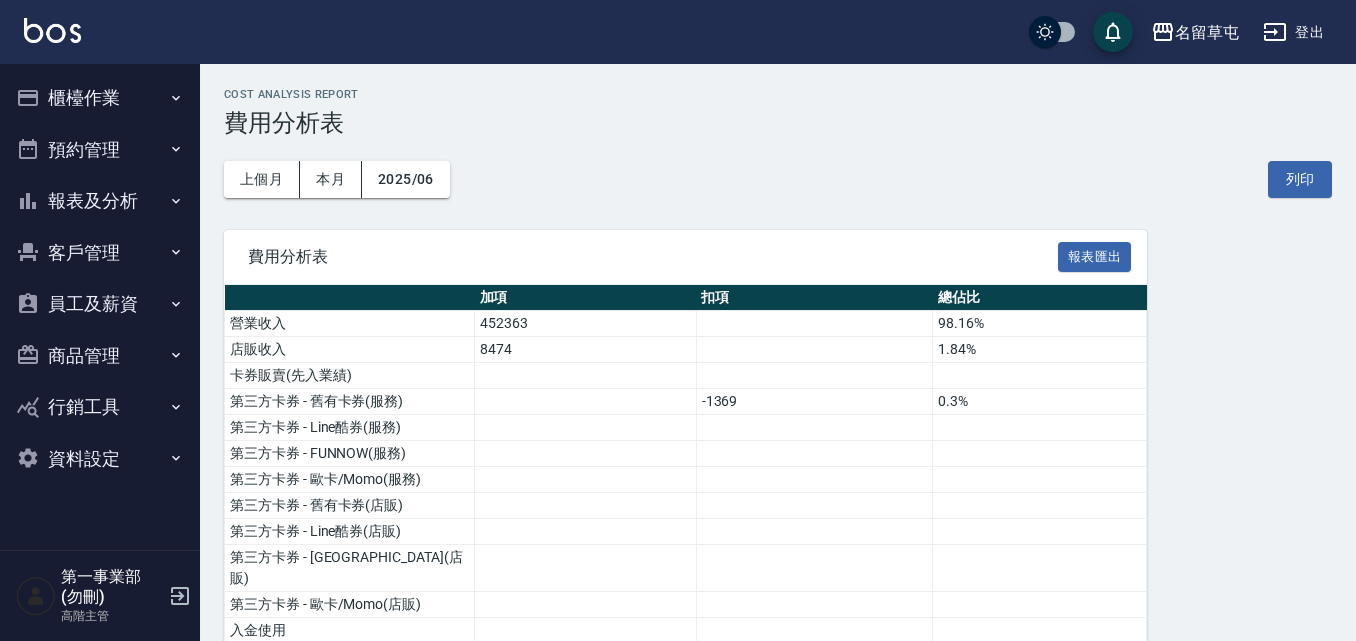 scroll, scrollTop: 1400, scrollLeft: 0, axis: vertical 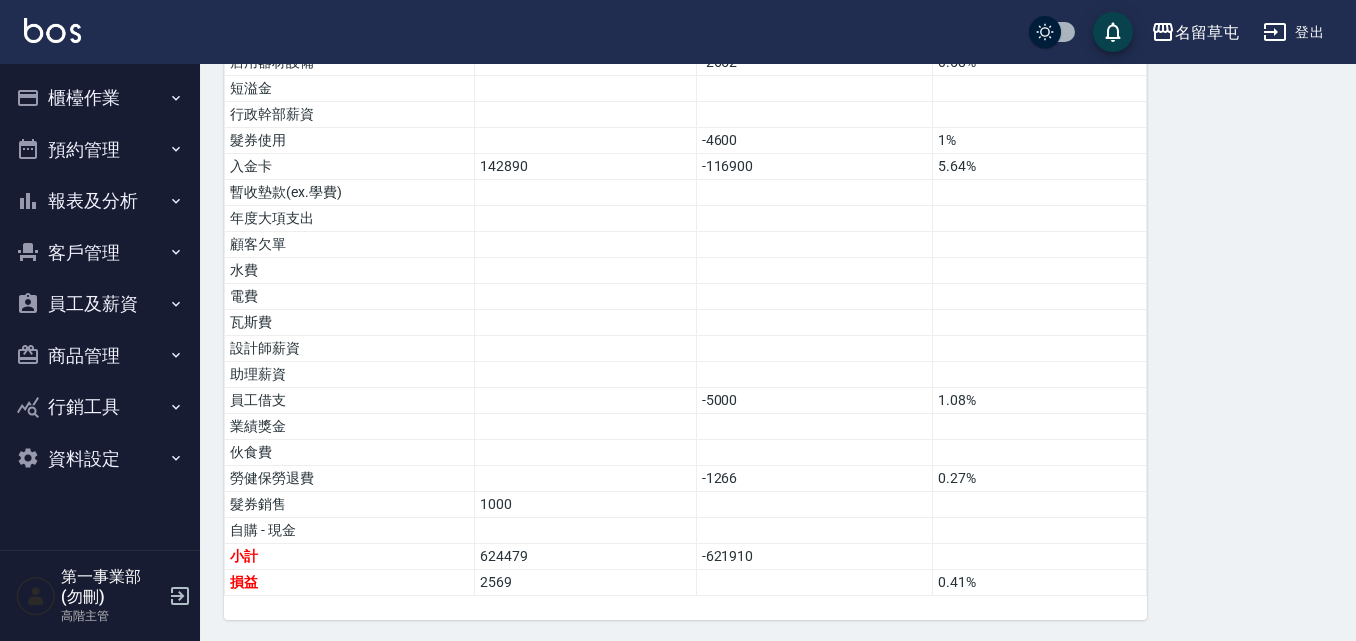 click on "名留草屯 登出" at bounding box center [678, 32] 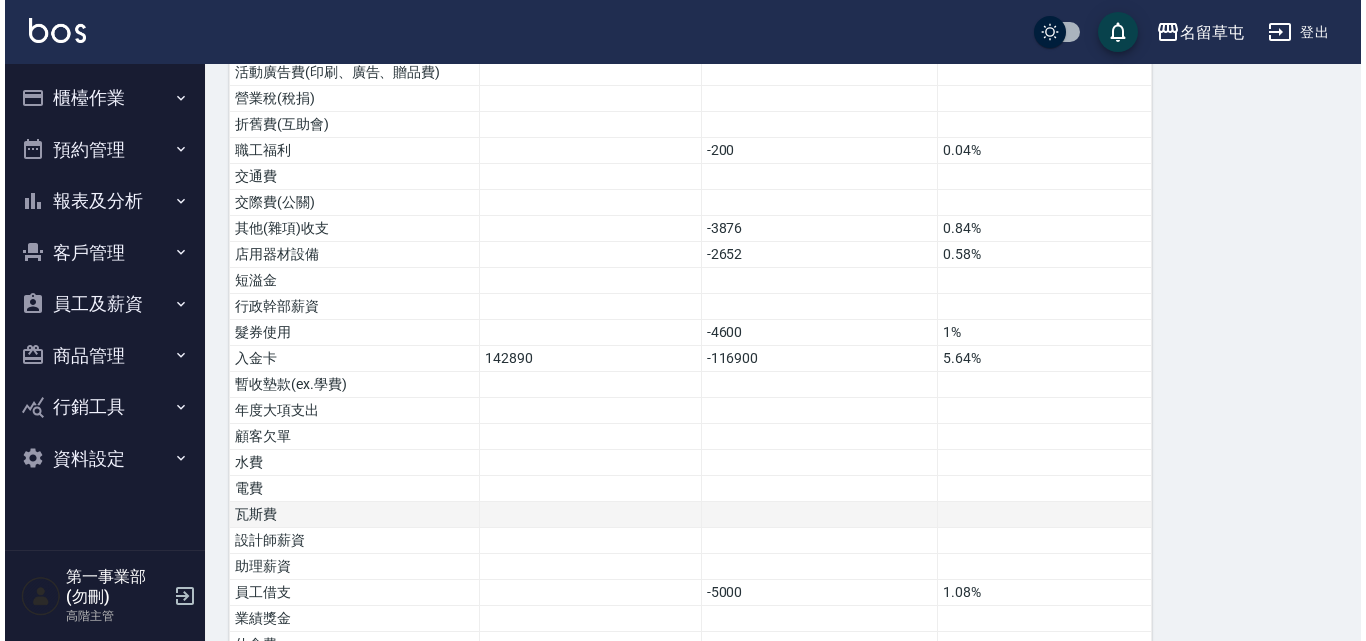 scroll, scrollTop: 1200, scrollLeft: 0, axis: vertical 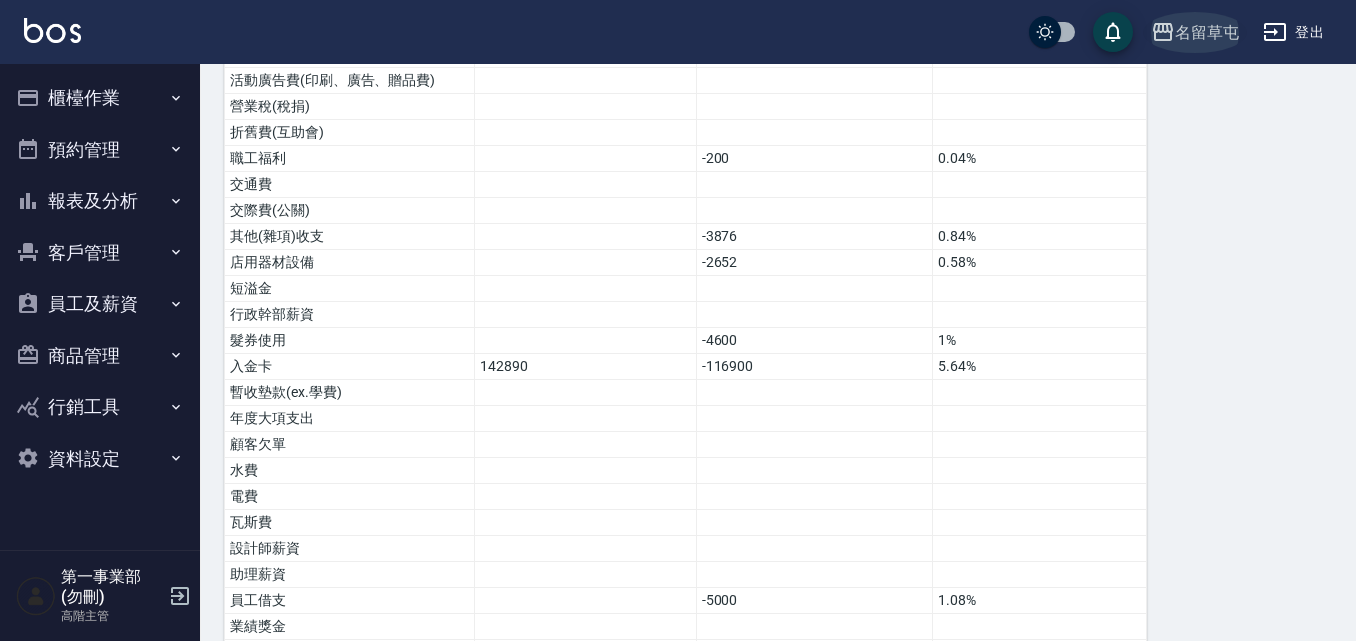 click on "名留草屯" at bounding box center [1207, 32] 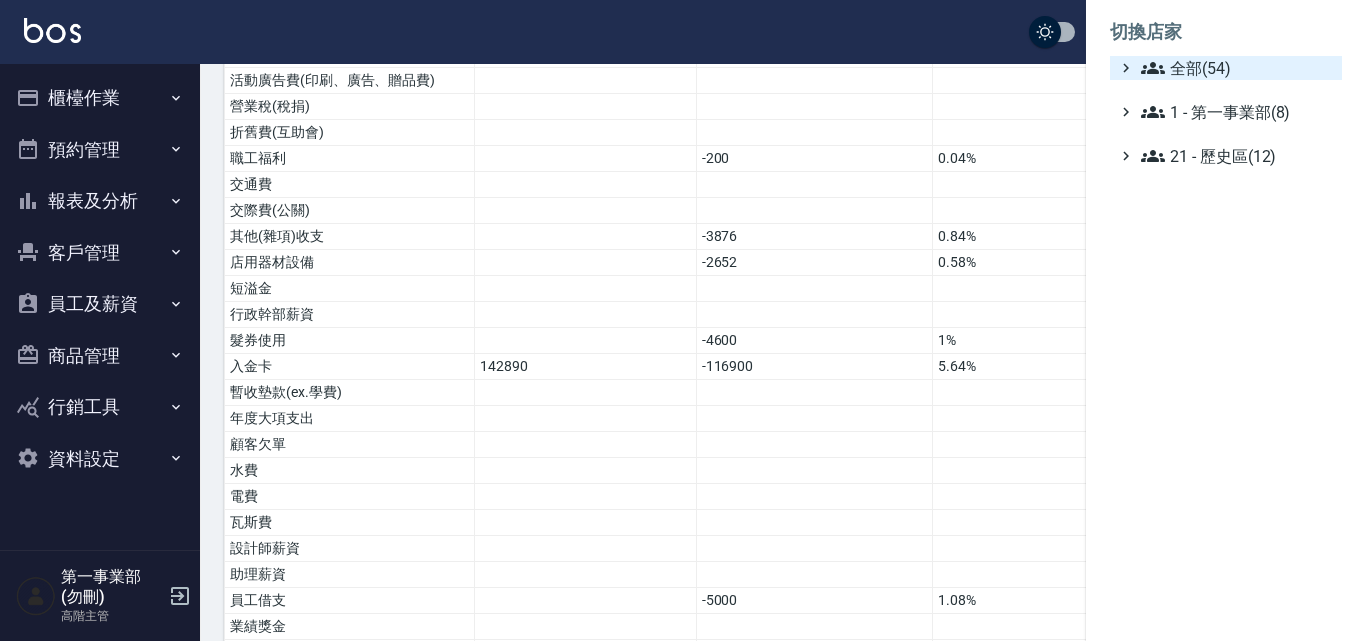 click on "全部(54)" at bounding box center [1237, 68] 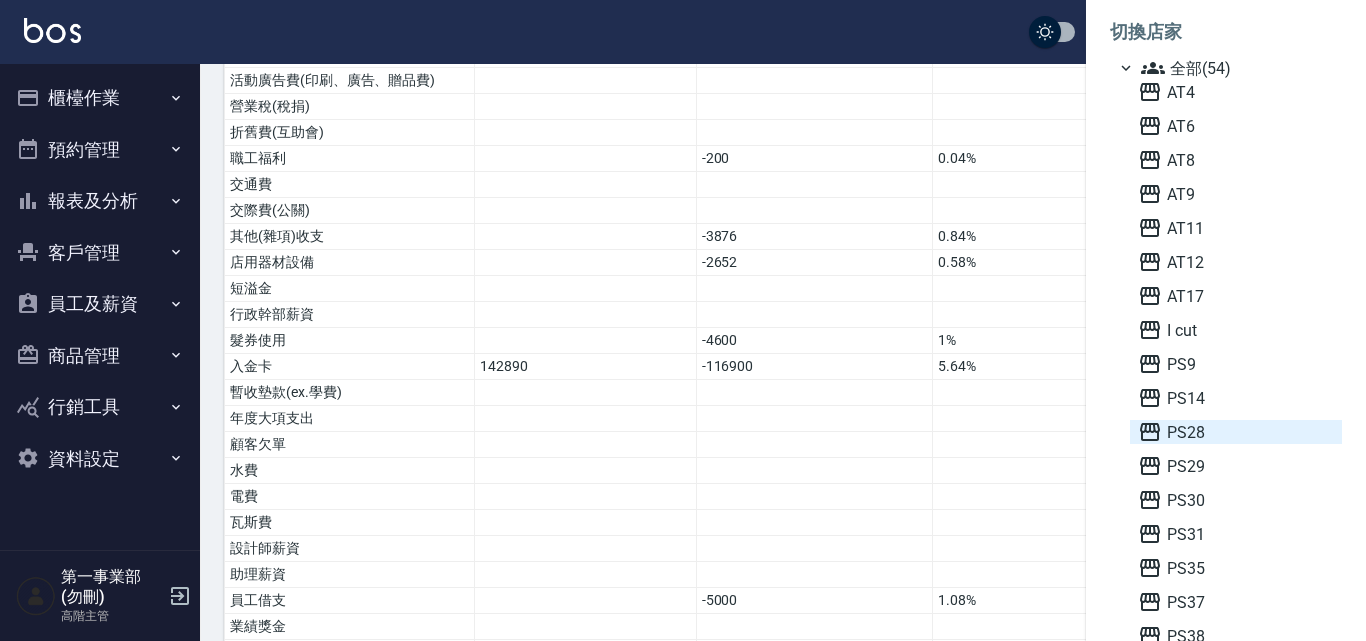 click on "PS28" at bounding box center [1236, 432] 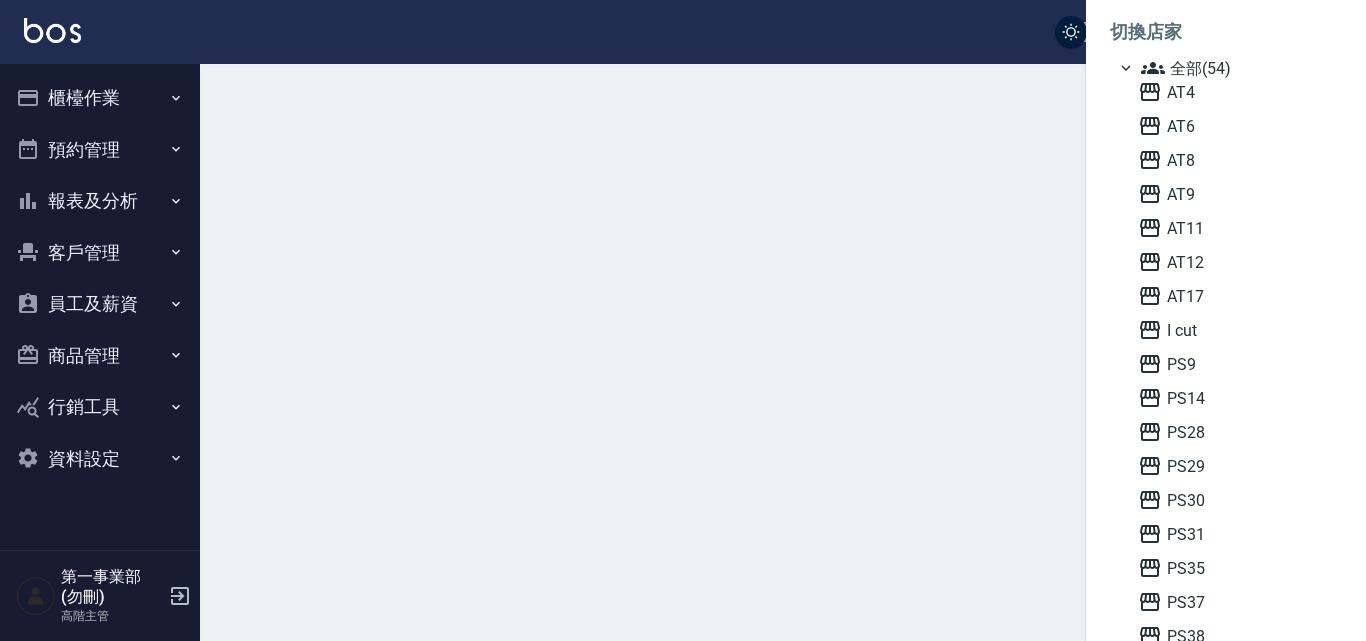 scroll, scrollTop: 0, scrollLeft: 0, axis: both 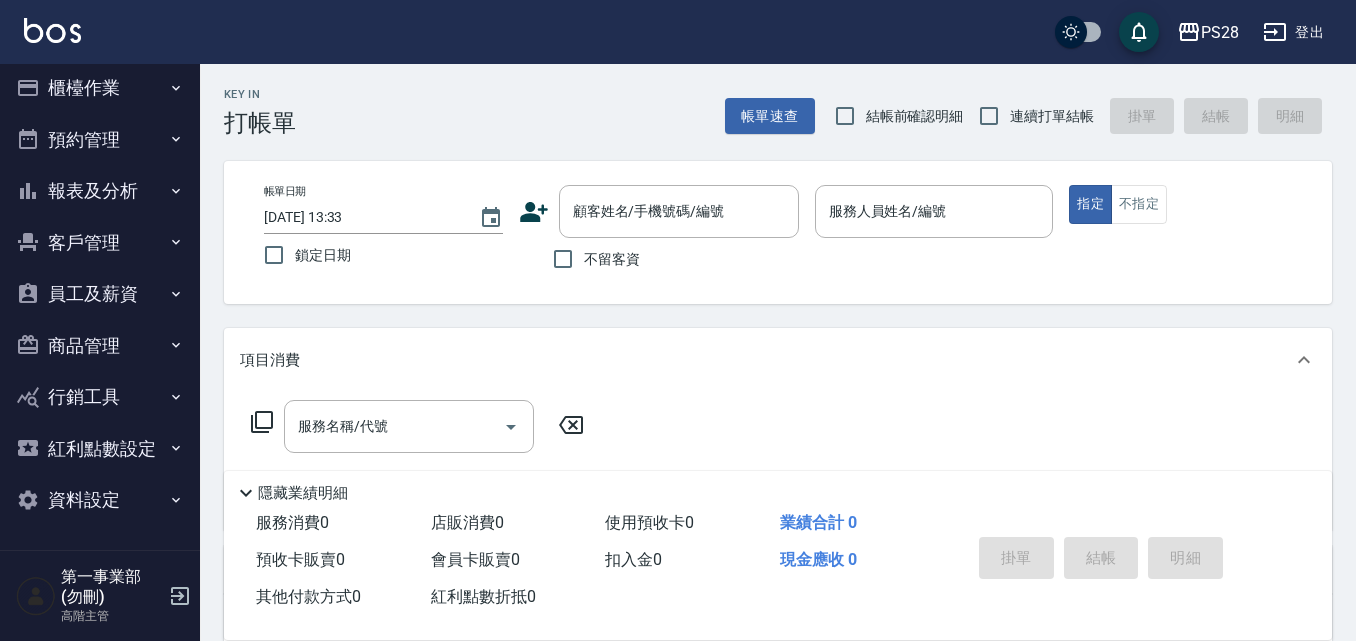 click on "員工及薪資" at bounding box center (100, 294) 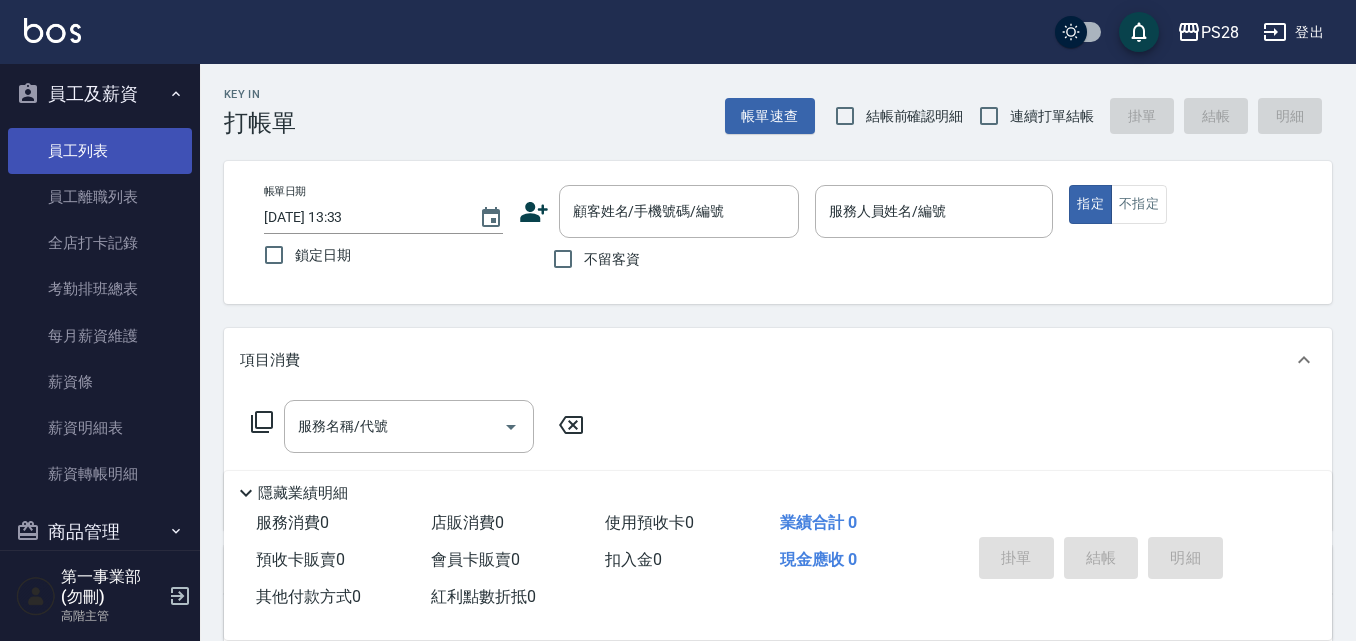 scroll, scrollTop: 310, scrollLeft: 0, axis: vertical 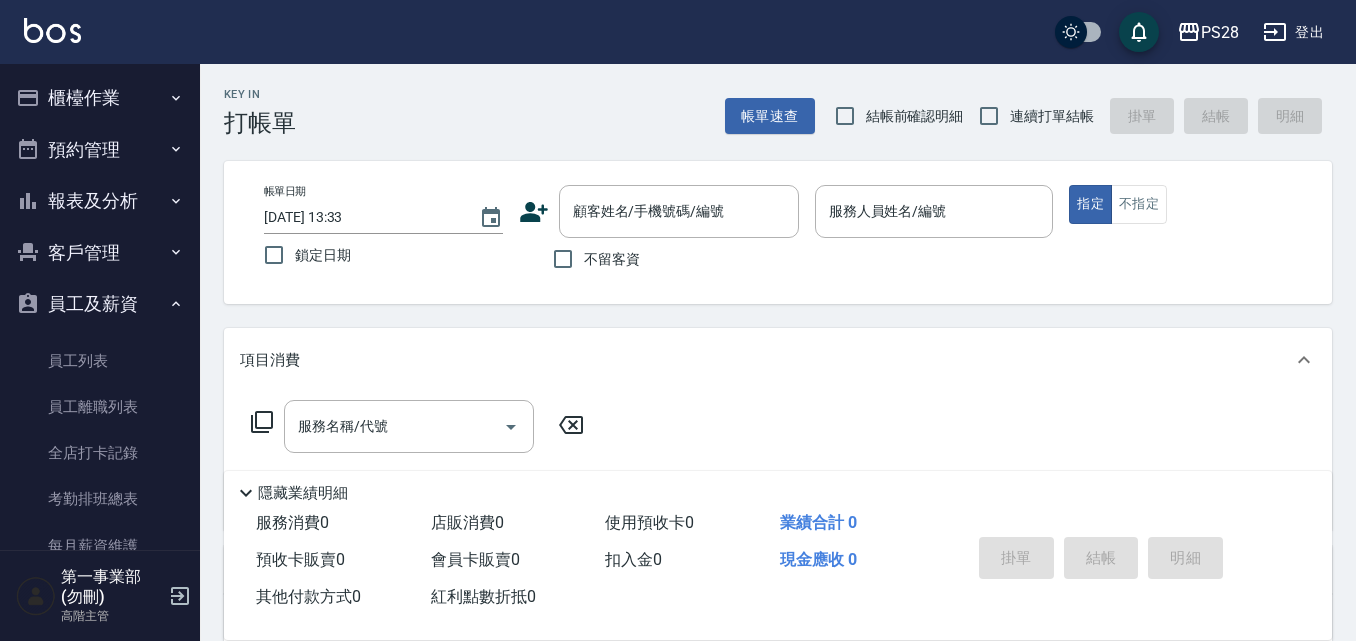click on "報表及分析" at bounding box center (100, 201) 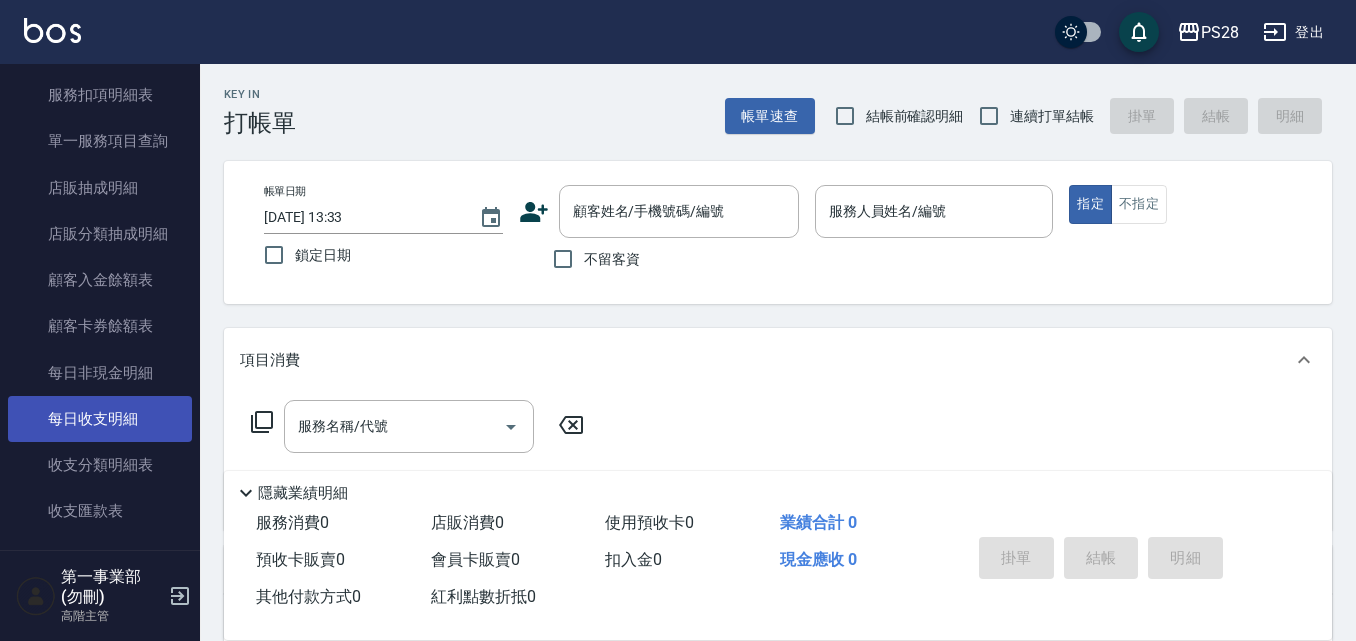 scroll, scrollTop: 1400, scrollLeft: 0, axis: vertical 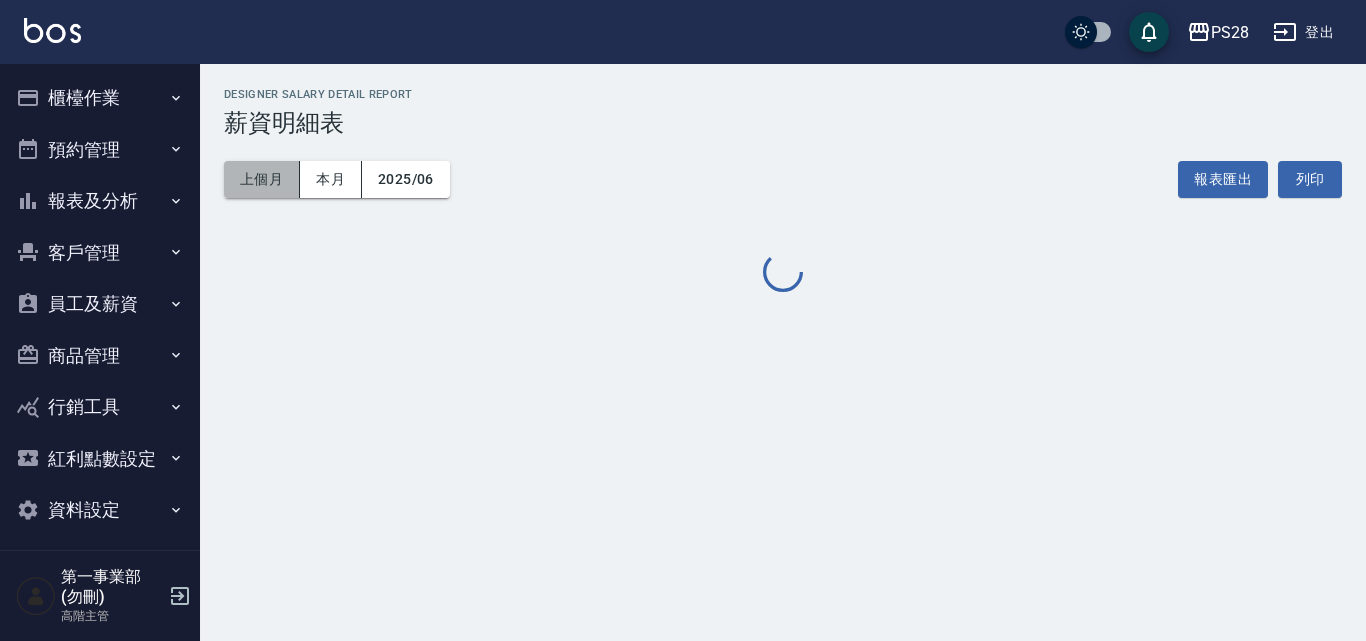 click on "上個月" at bounding box center [262, 179] 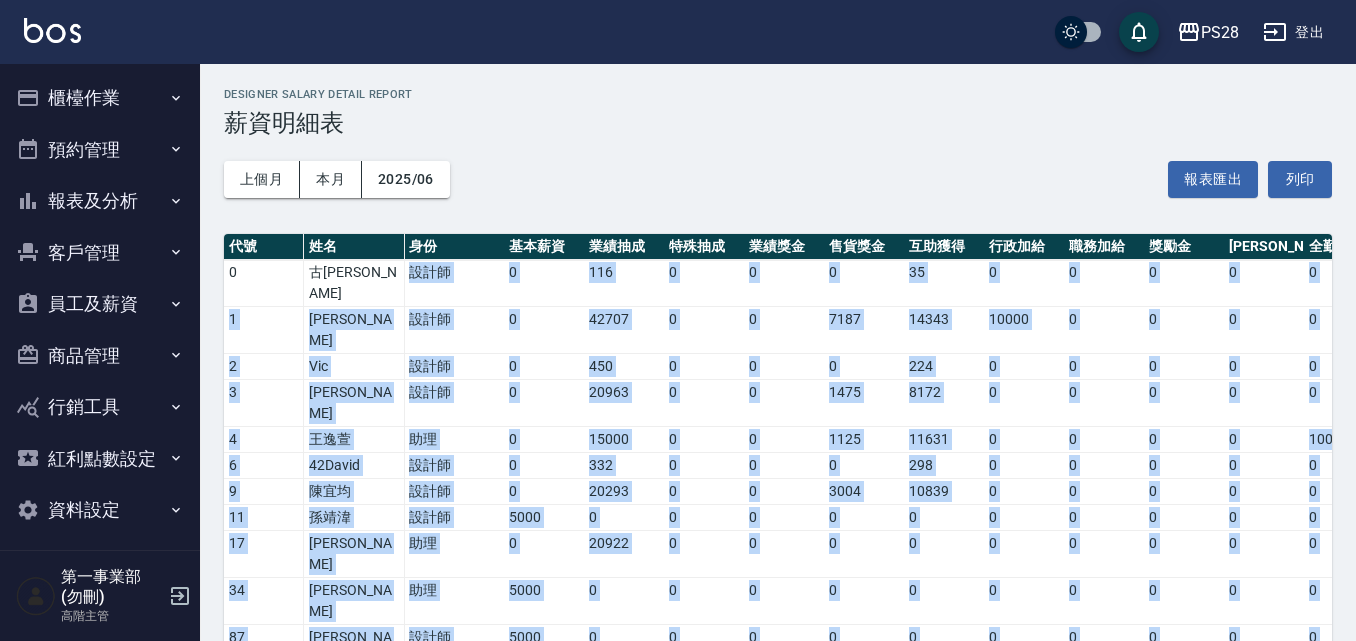 drag, startPoint x: 414, startPoint y: 267, endPoint x: 426, endPoint y: 551, distance: 284.25342 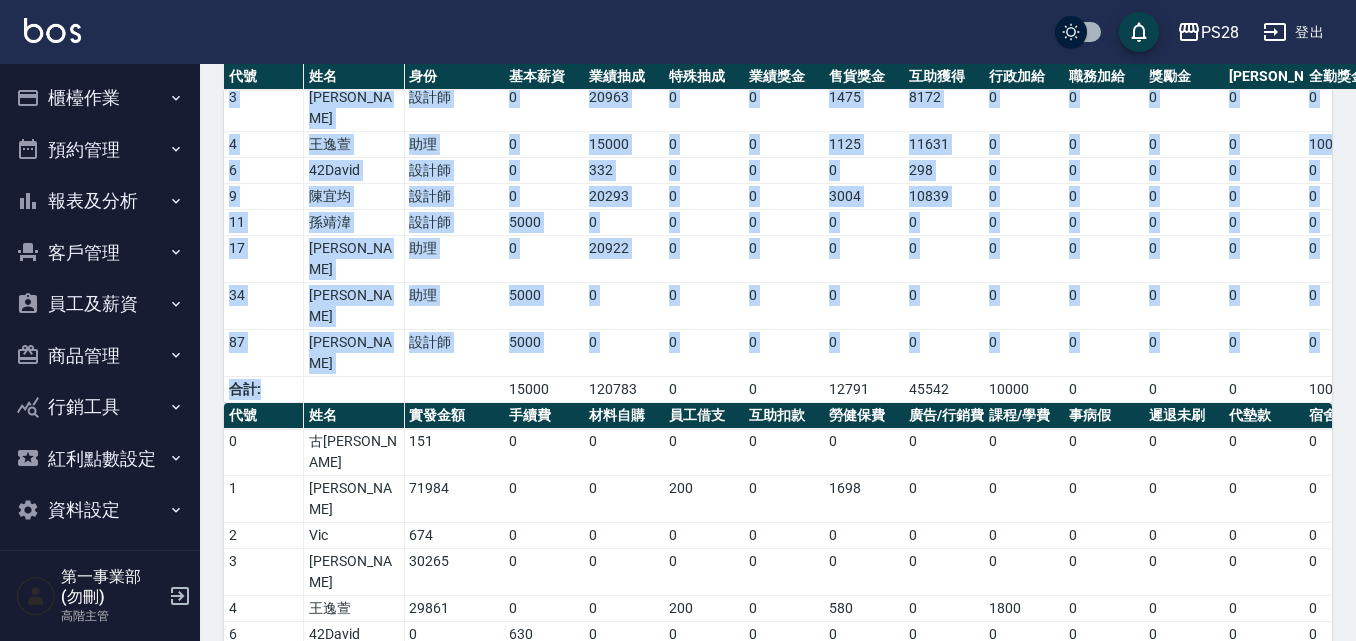 scroll, scrollTop: 297, scrollLeft: 0, axis: vertical 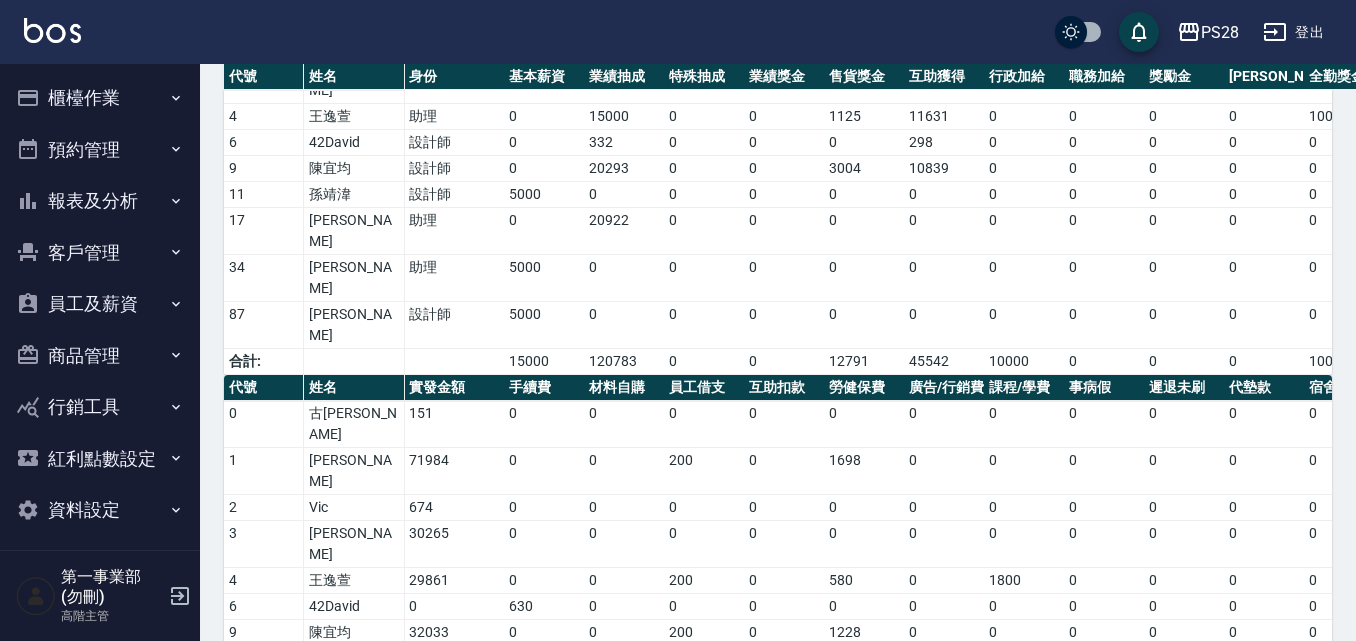 click on "20922" at bounding box center [454, 695] 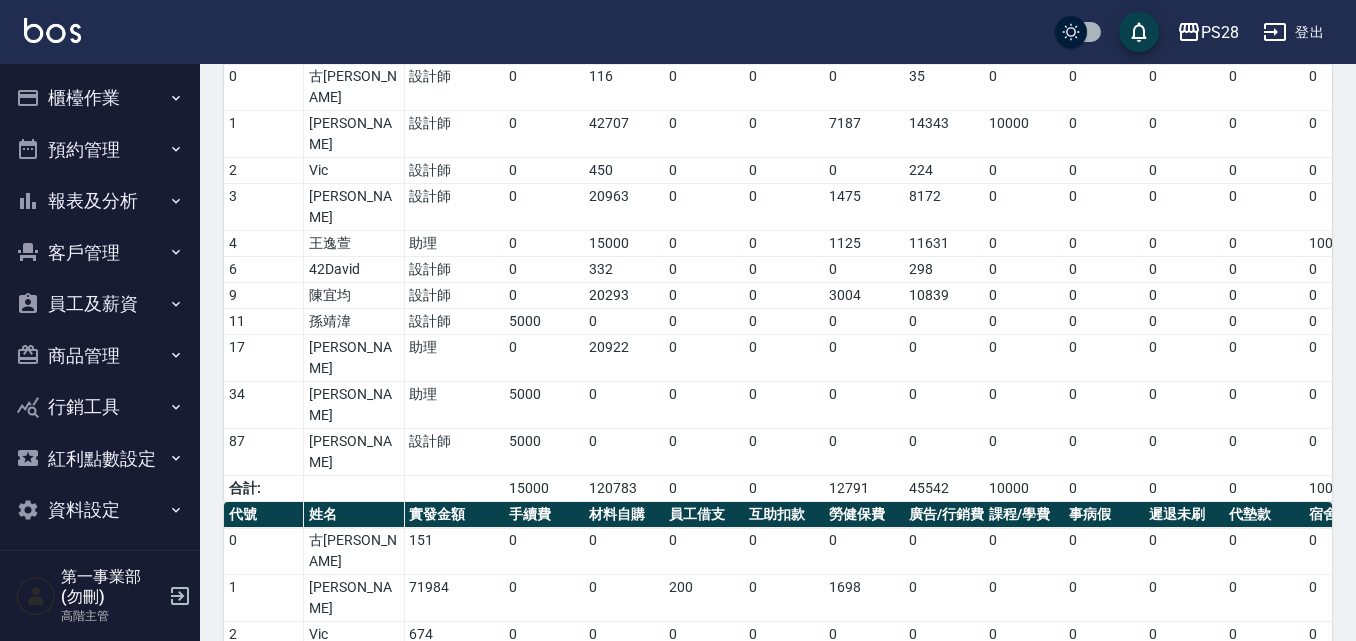 scroll, scrollTop: 97, scrollLeft: 0, axis: vertical 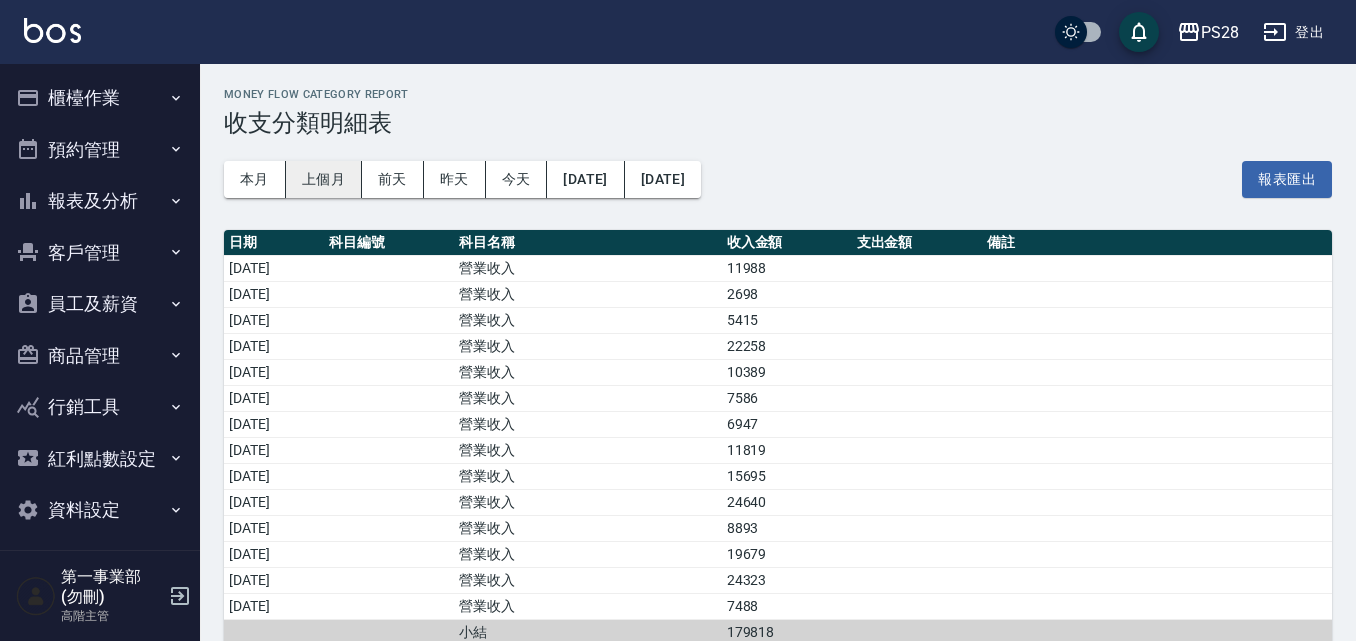 click on "上個月" at bounding box center (324, 179) 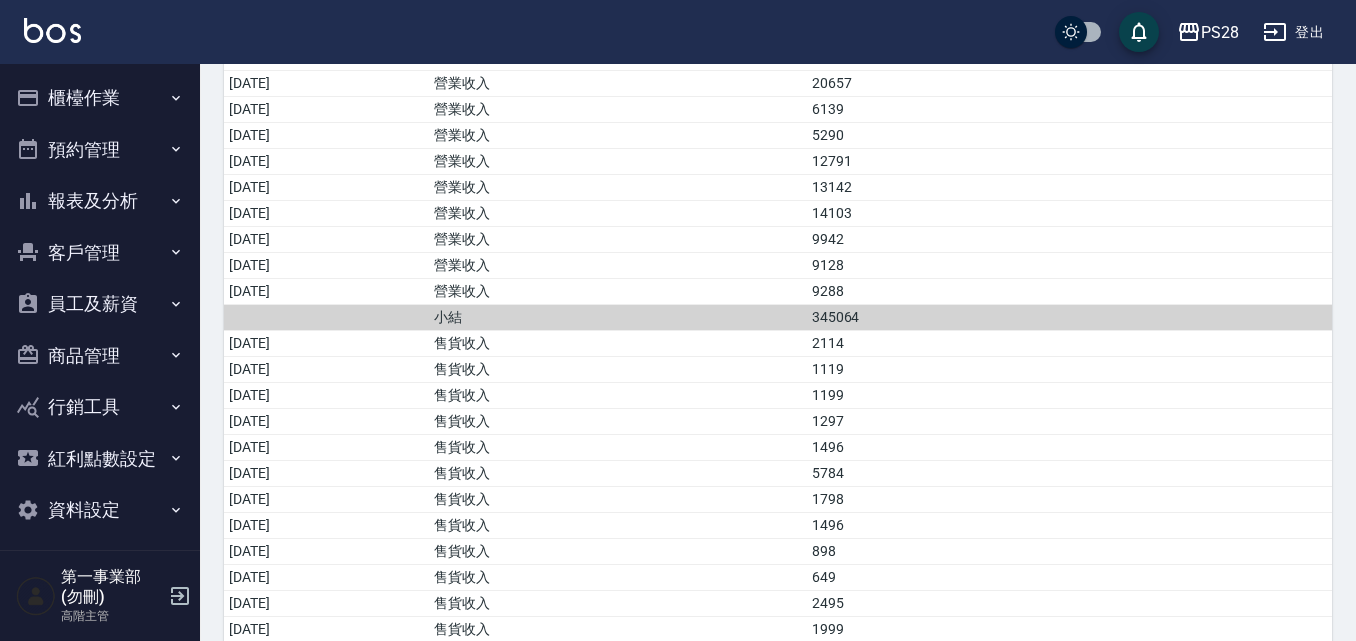 scroll, scrollTop: 700, scrollLeft: 0, axis: vertical 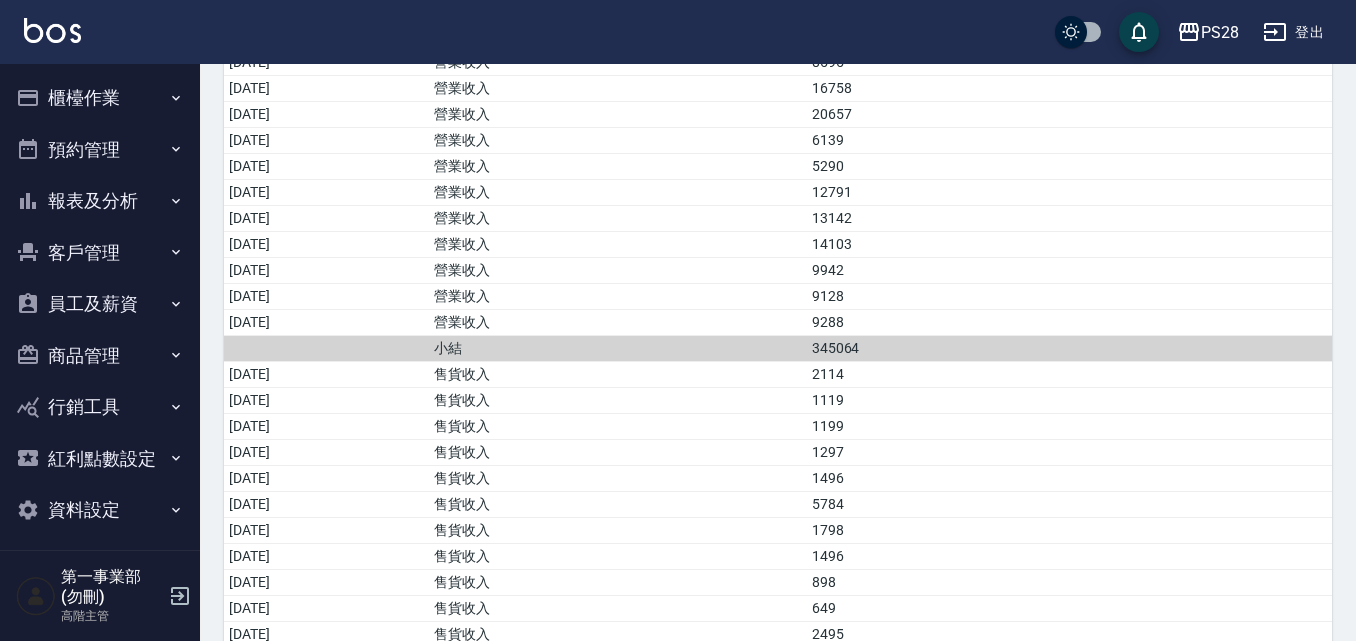 click on "PS28 登出" at bounding box center (678, 32) 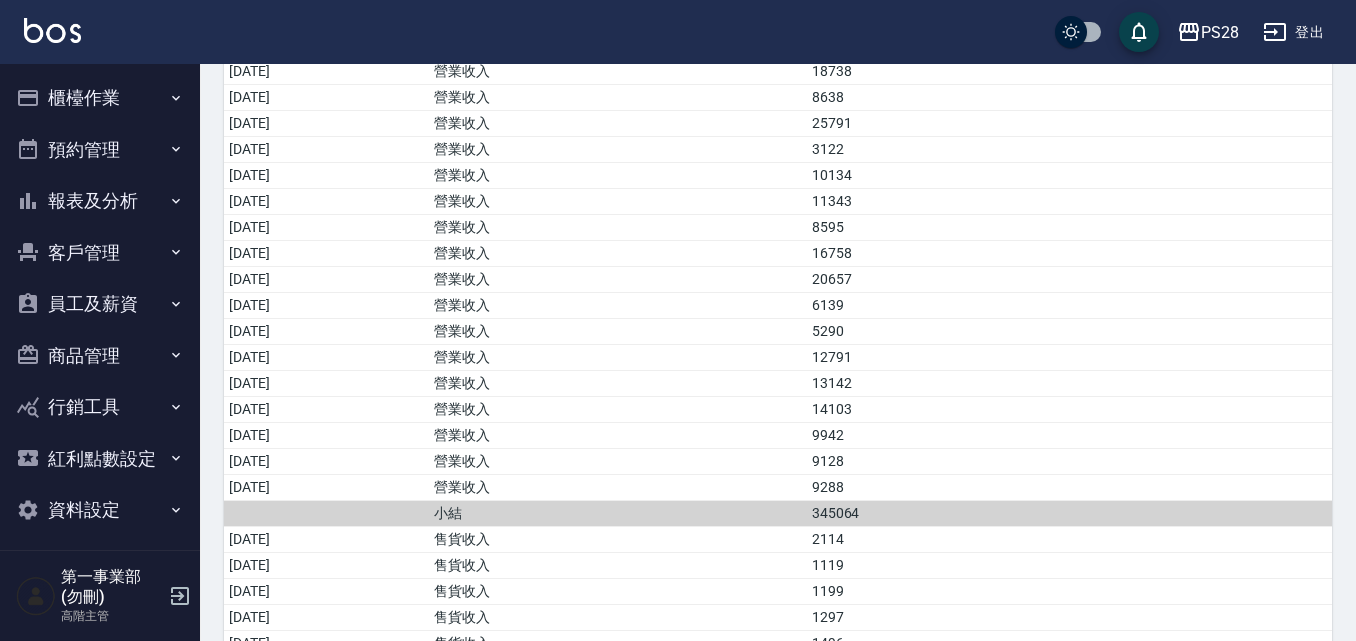 scroll, scrollTop: 500, scrollLeft: 0, axis: vertical 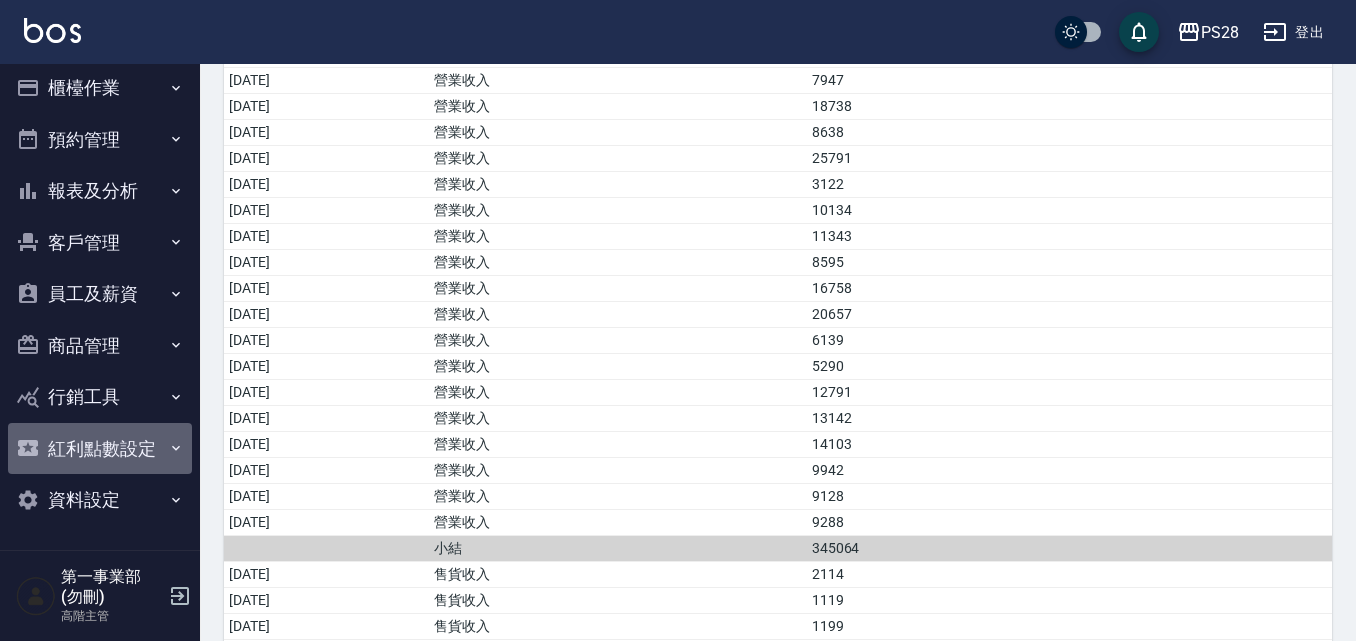 click on "紅利點數設定" at bounding box center (100, 449) 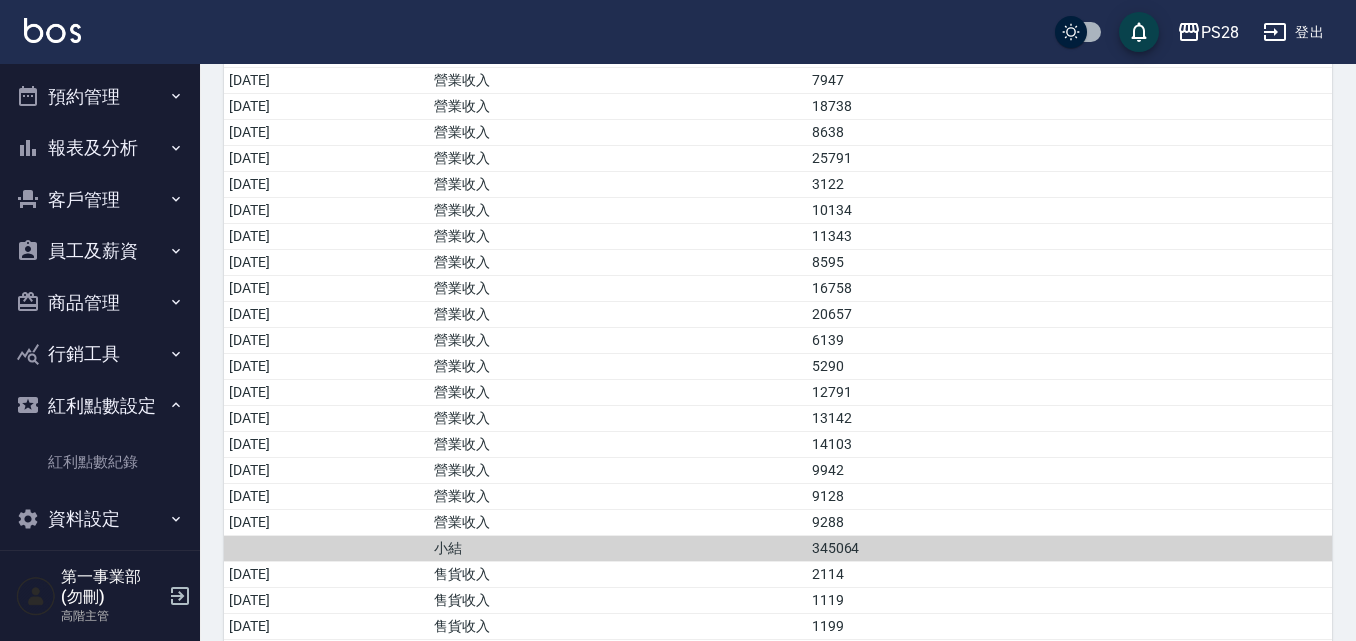 scroll, scrollTop: 72, scrollLeft: 0, axis: vertical 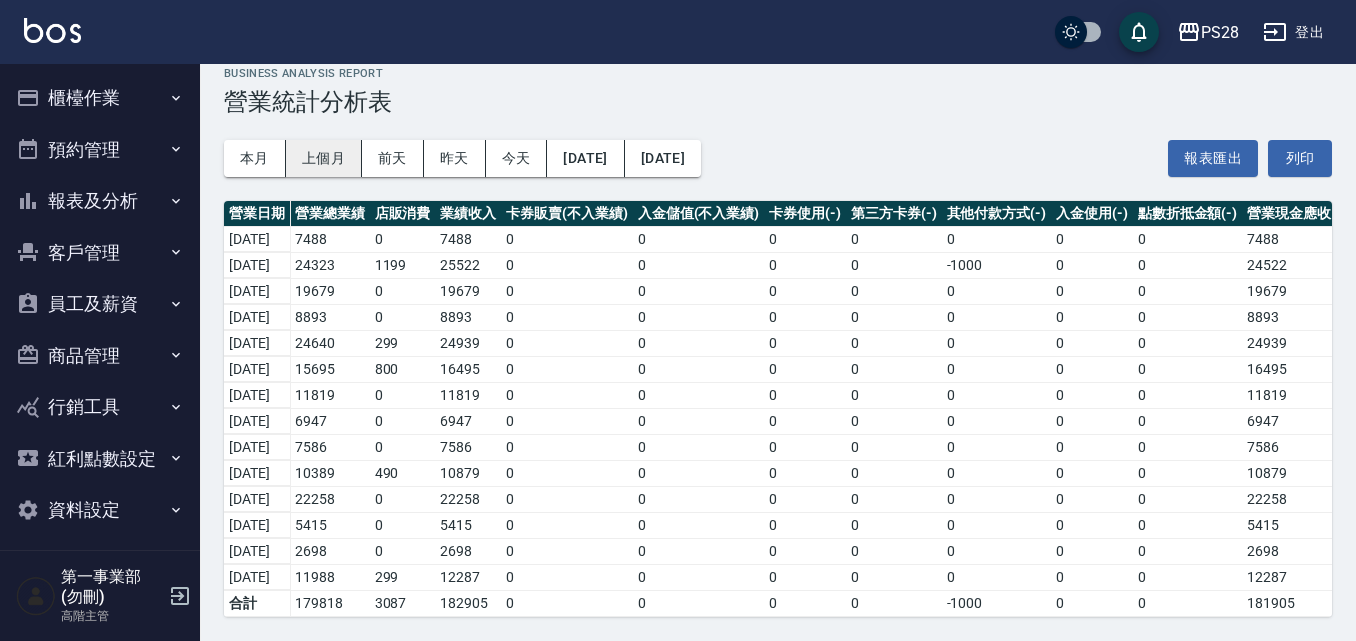 click on "上個月" at bounding box center (324, 158) 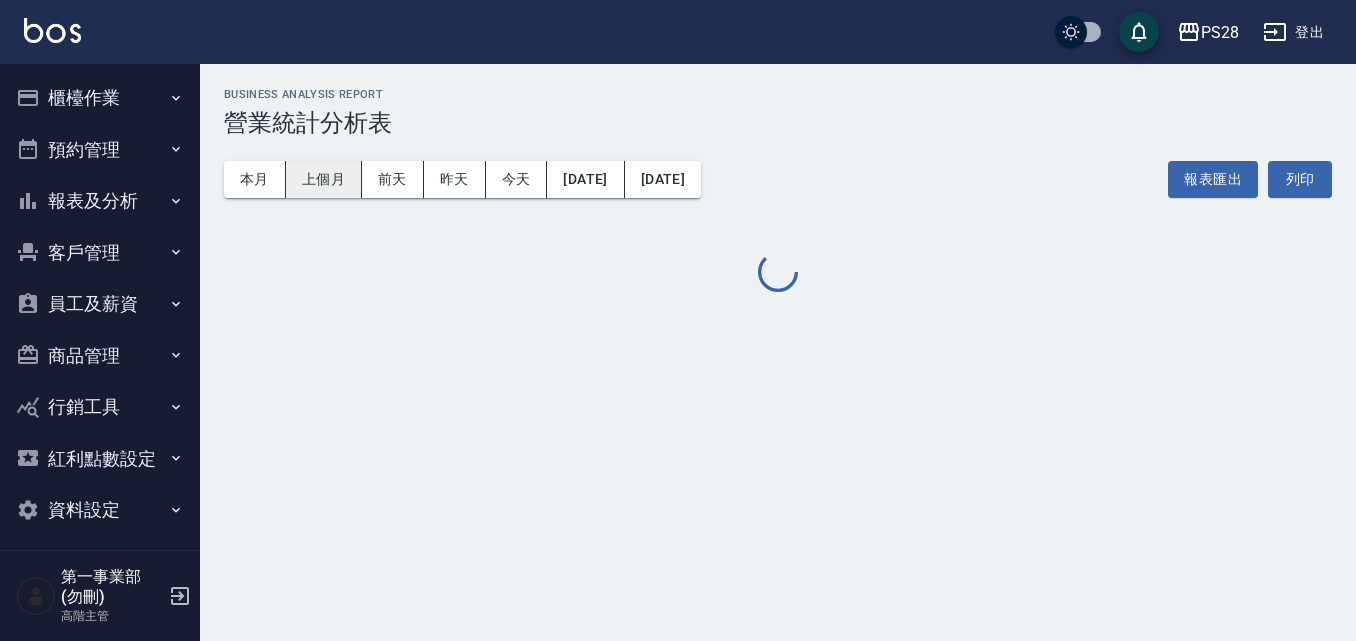 scroll, scrollTop: 0, scrollLeft: 0, axis: both 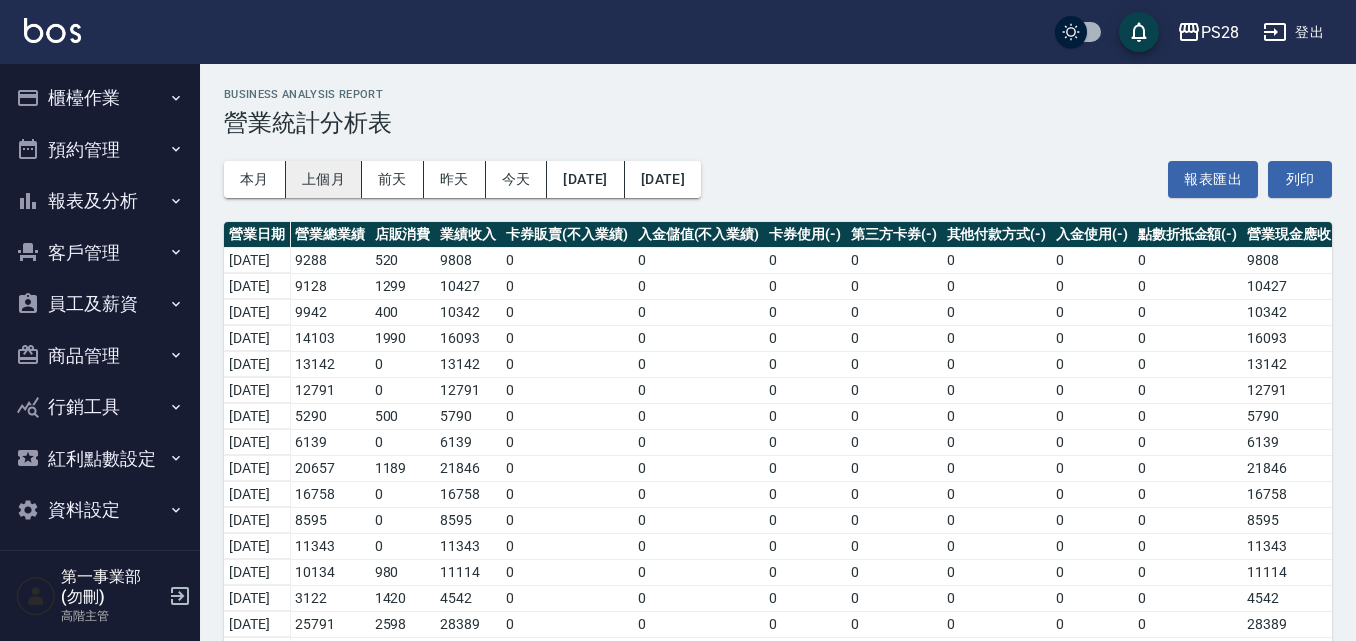 click on "上個月" at bounding box center (324, 179) 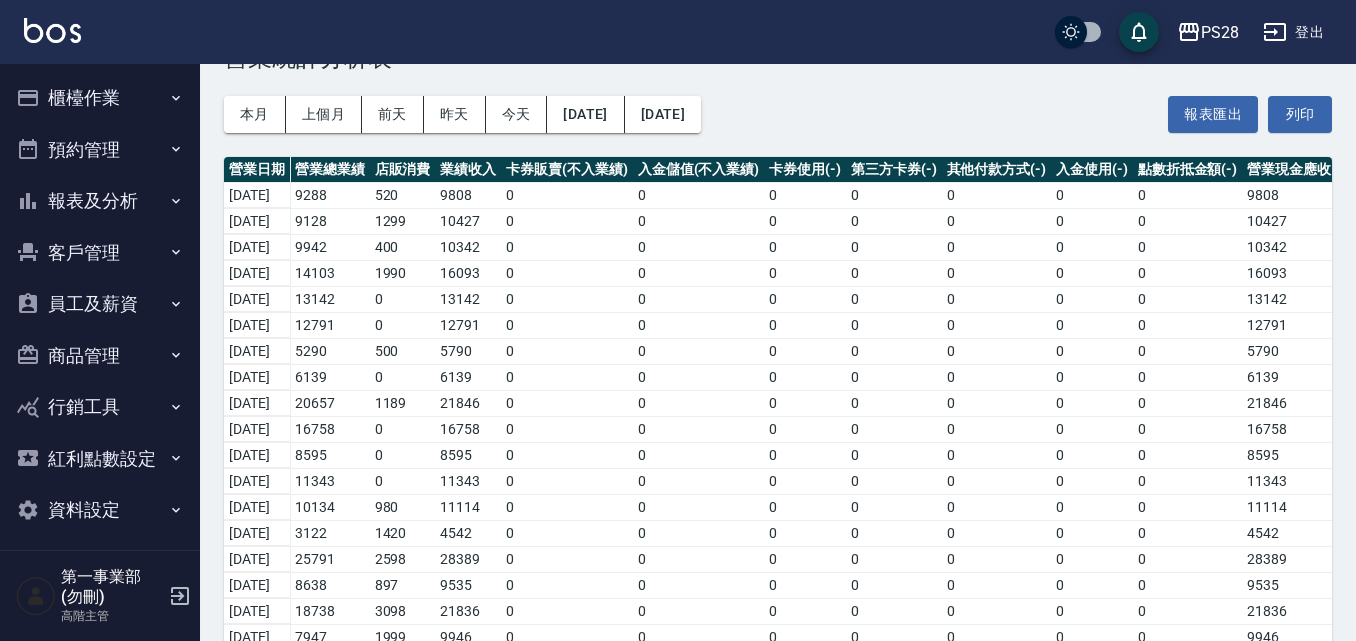scroll, scrollTop: 100, scrollLeft: 0, axis: vertical 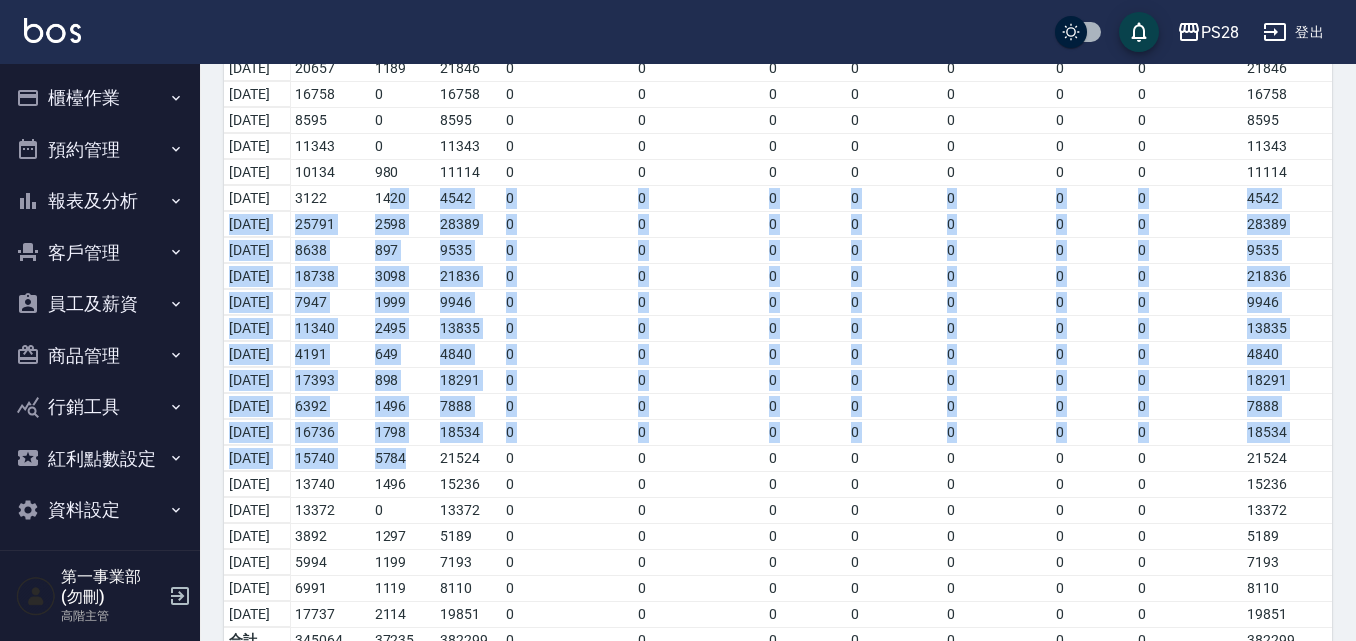 drag, startPoint x: 408, startPoint y: 186, endPoint x: 446, endPoint y: 456, distance: 272.66095 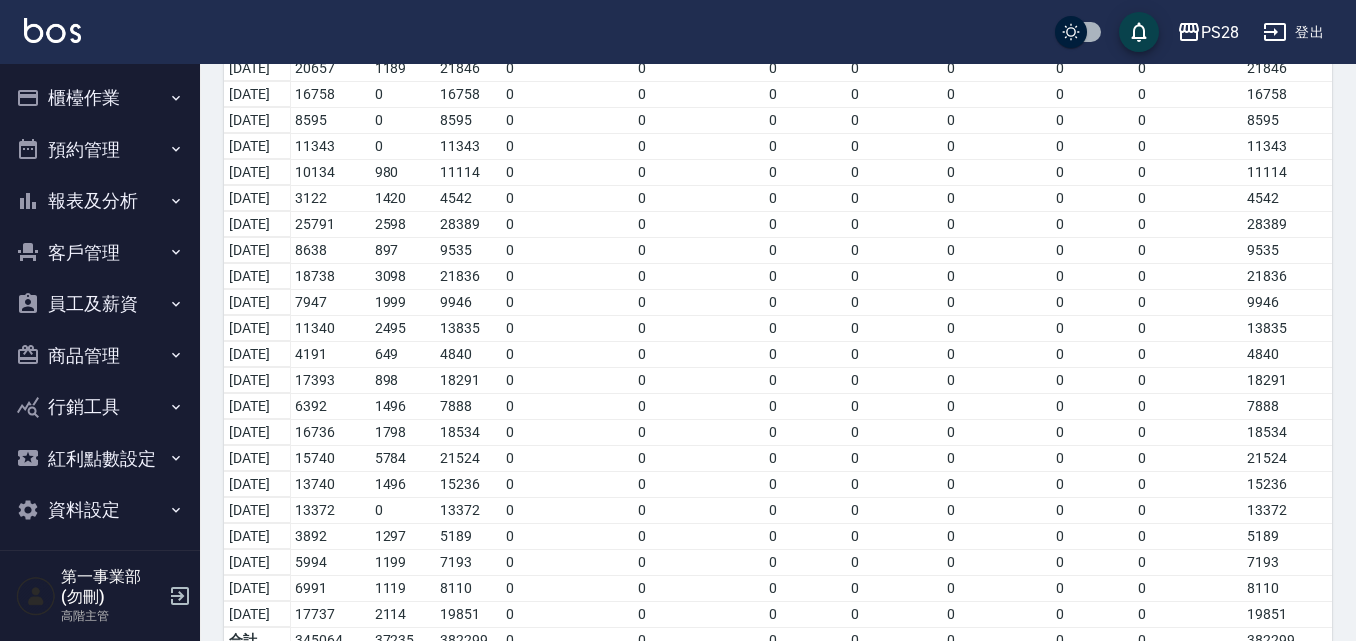click on "15236" at bounding box center [468, 484] 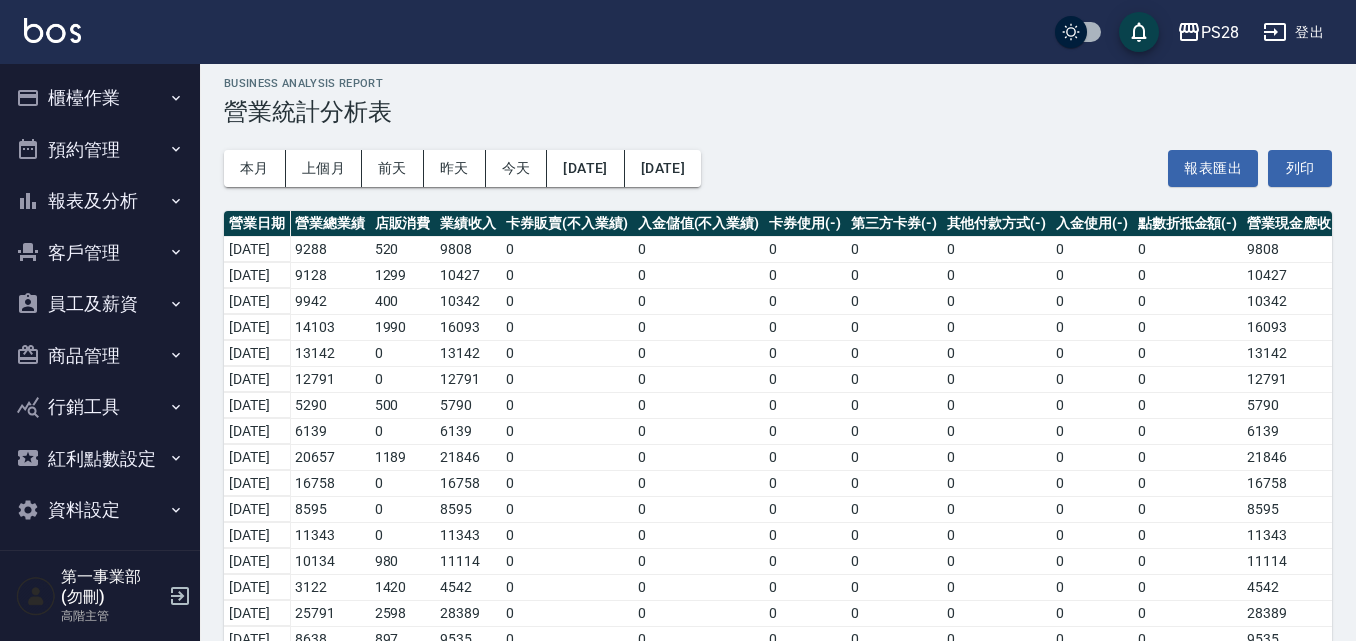 scroll, scrollTop: 0, scrollLeft: 0, axis: both 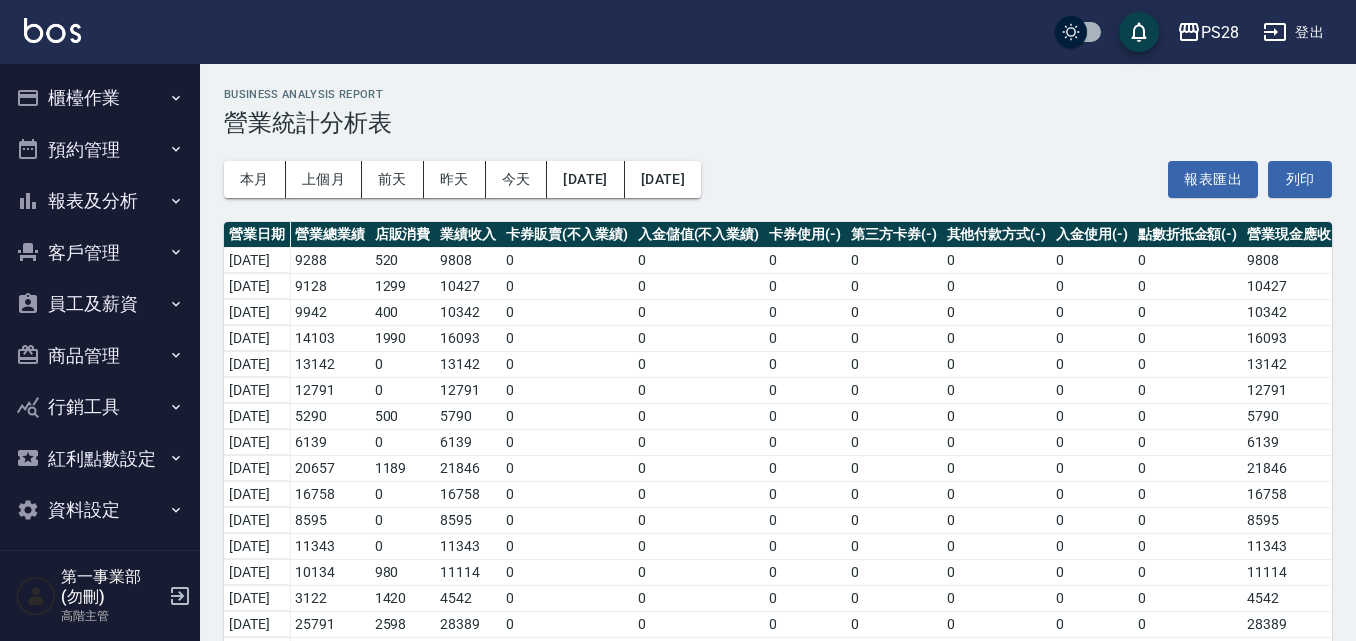 click on "PS28 登出" at bounding box center [678, 32] 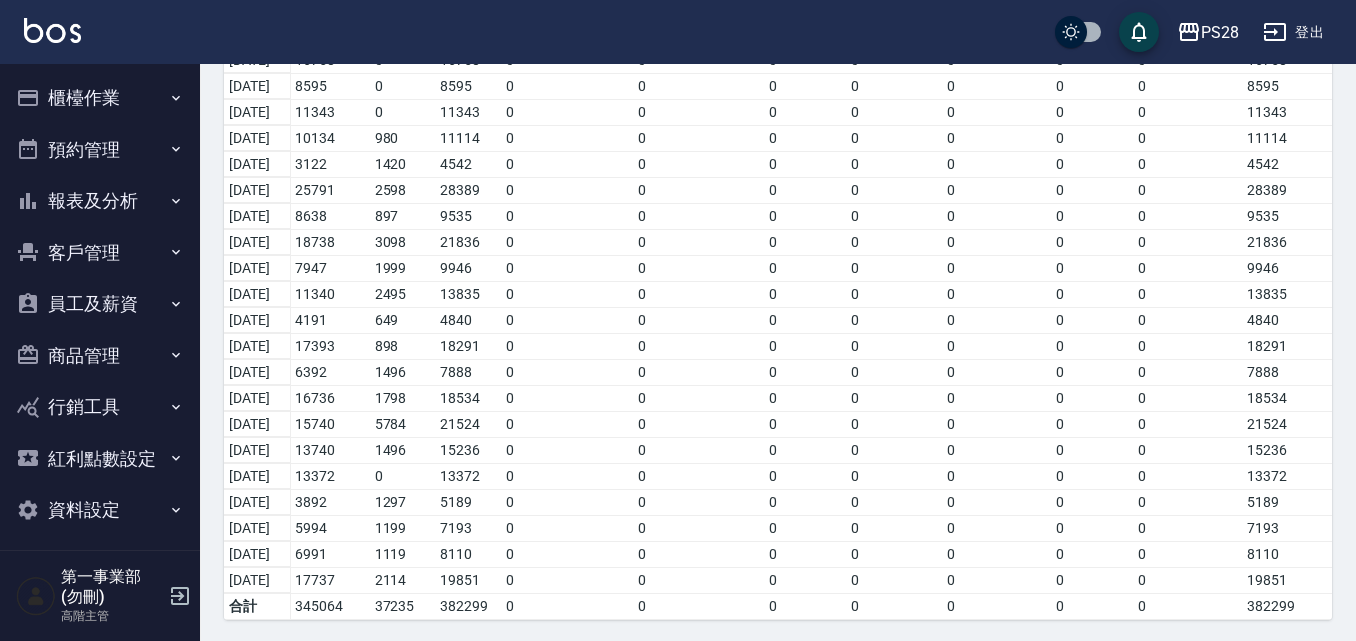 scroll, scrollTop: 452, scrollLeft: 0, axis: vertical 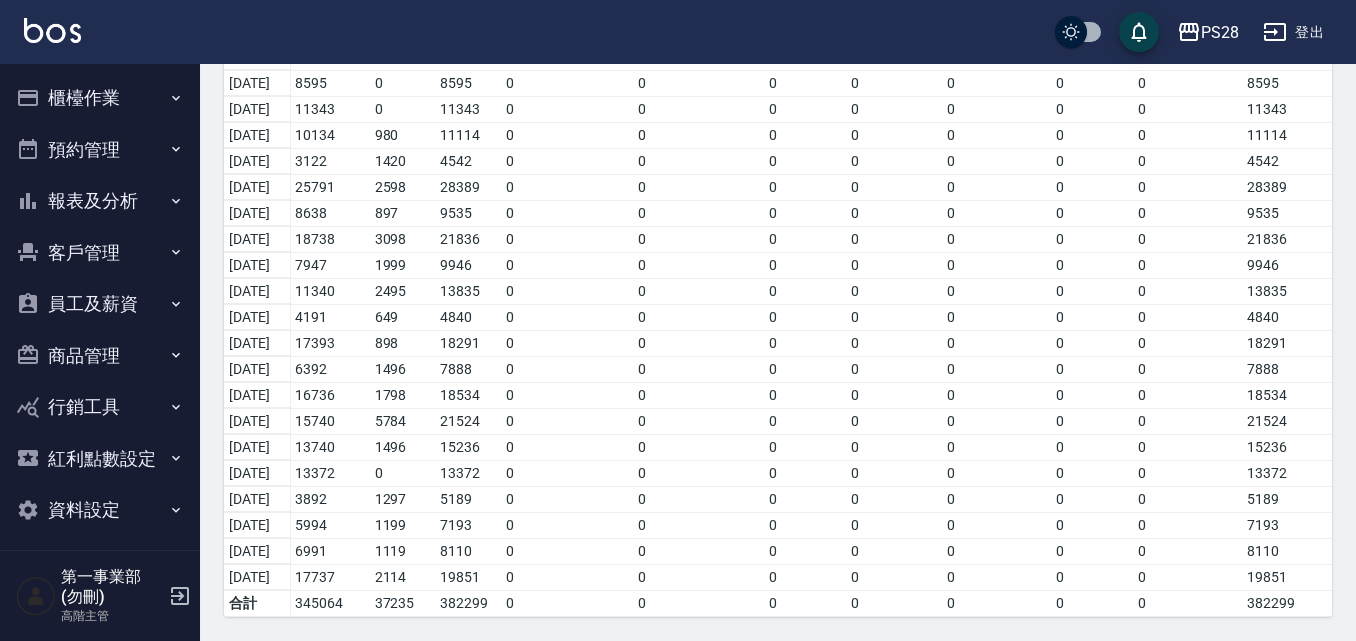 click on "0" at bounding box center (894, 265) 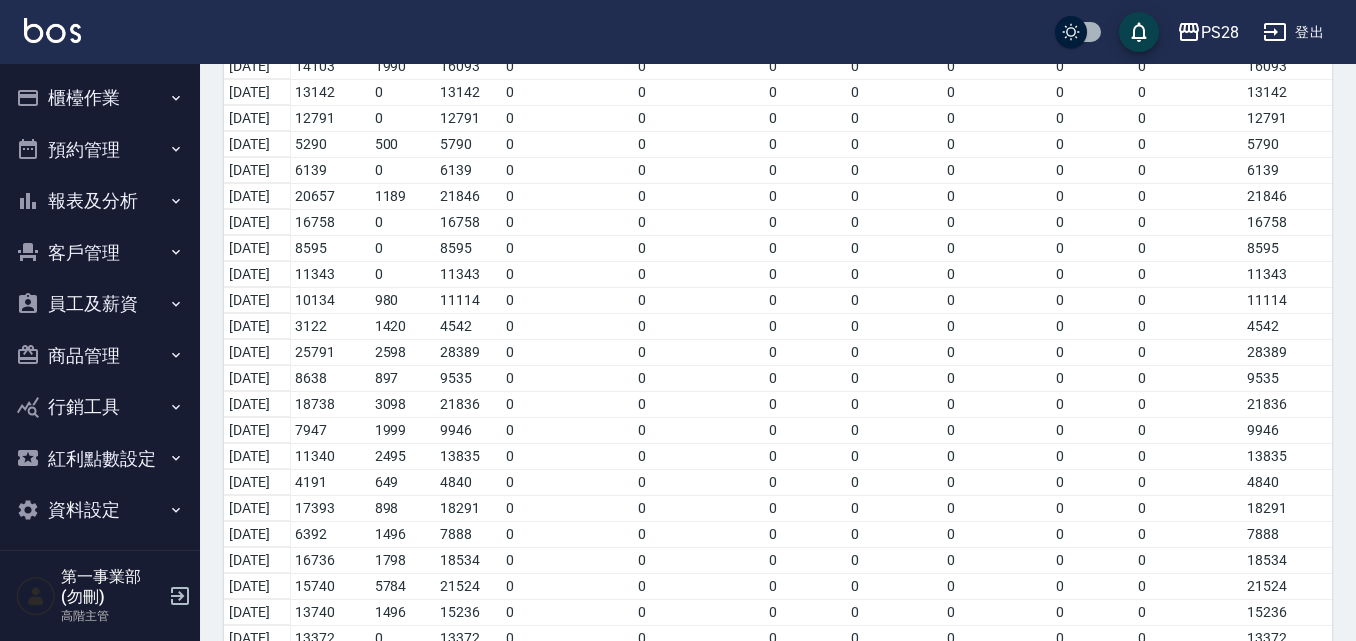 scroll, scrollTop: 452, scrollLeft: 0, axis: vertical 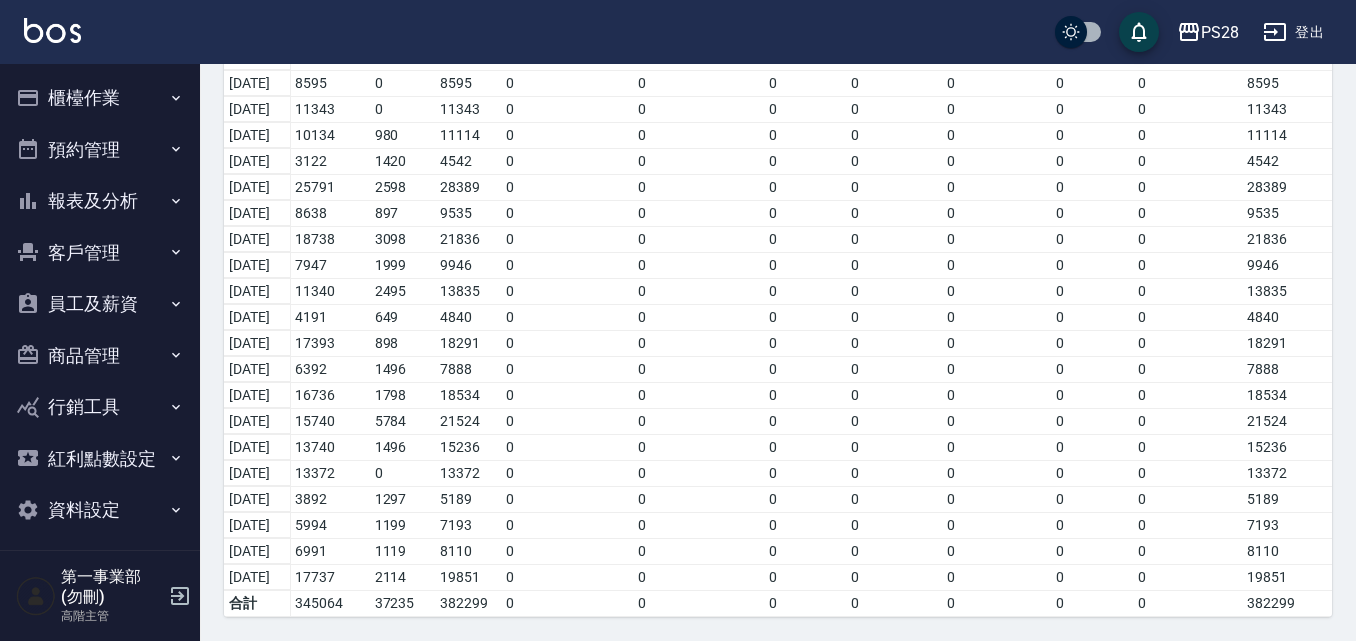 drag, startPoint x: 230, startPoint y: 69, endPoint x: 288, endPoint y: 155, distance: 103.73042 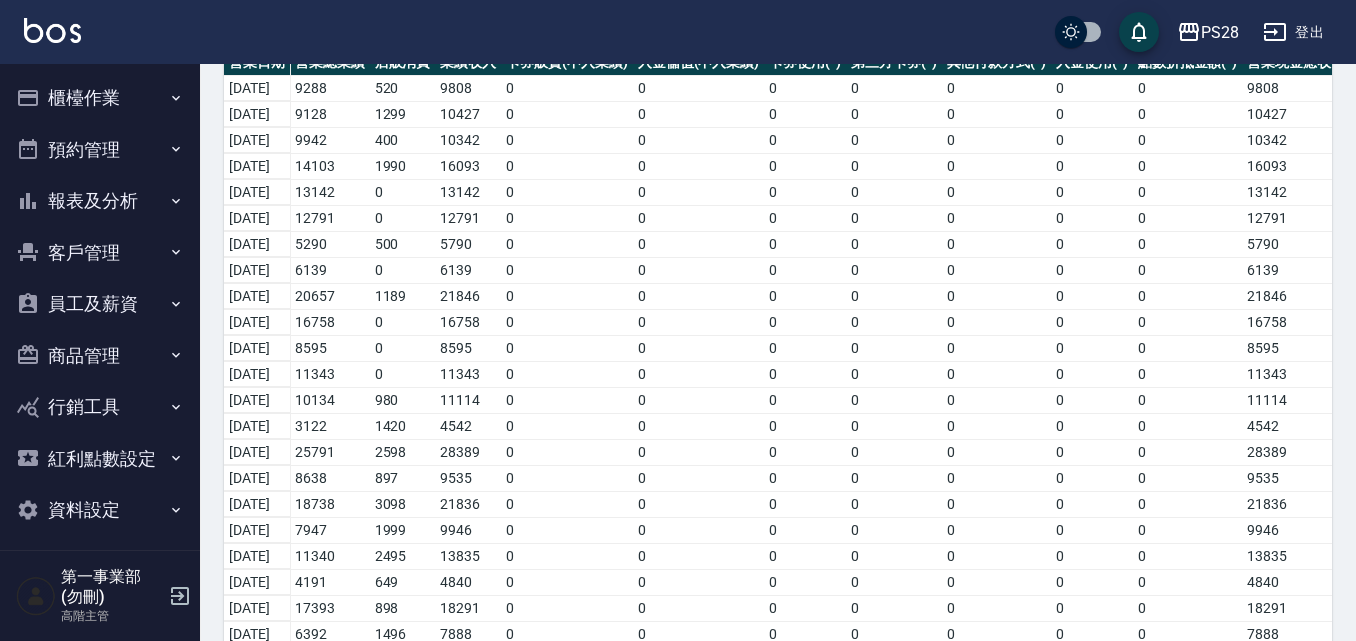 scroll, scrollTop: 152, scrollLeft: 0, axis: vertical 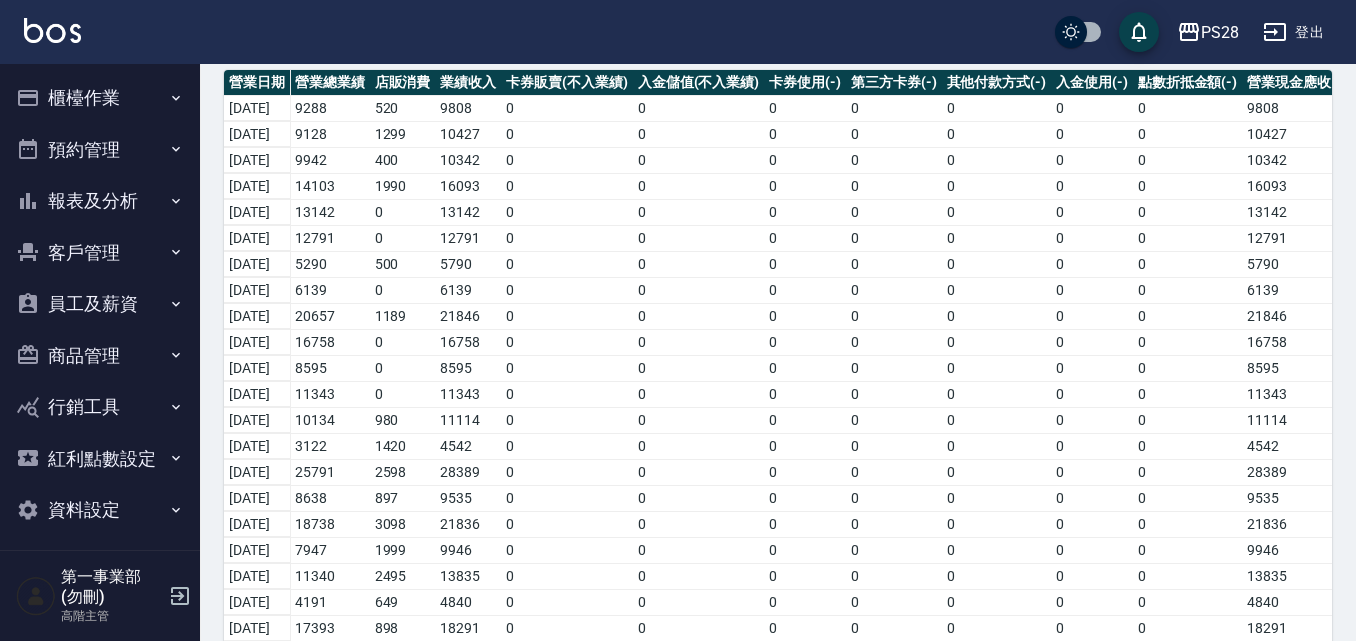 click on "PS28 登出" at bounding box center [678, 32] 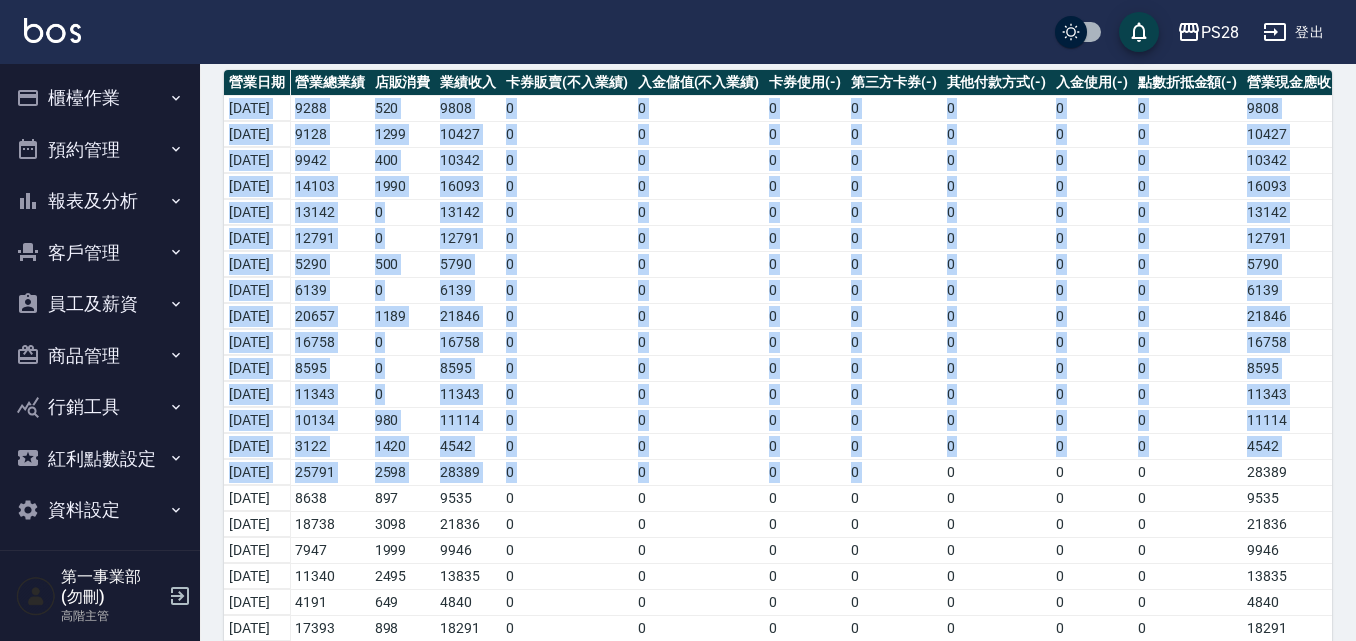 drag, startPoint x: 226, startPoint y: 100, endPoint x: 1041, endPoint y: 487, distance: 902.2162 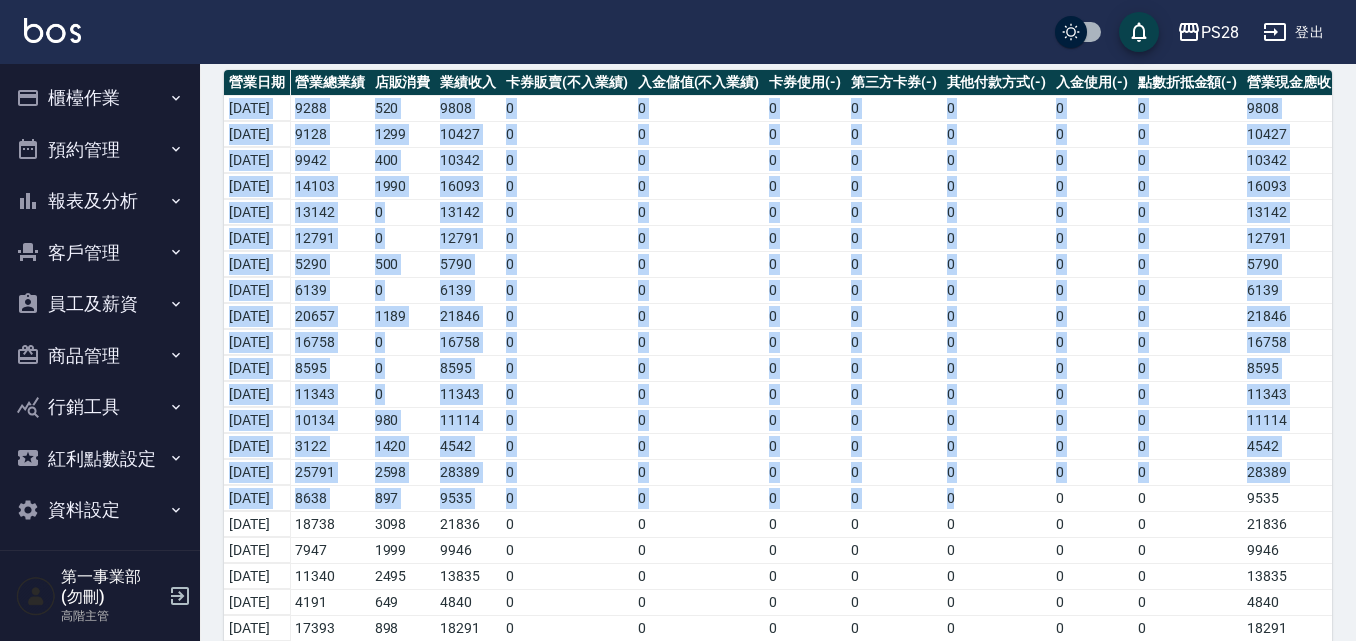 click on "0" at bounding box center [699, 342] 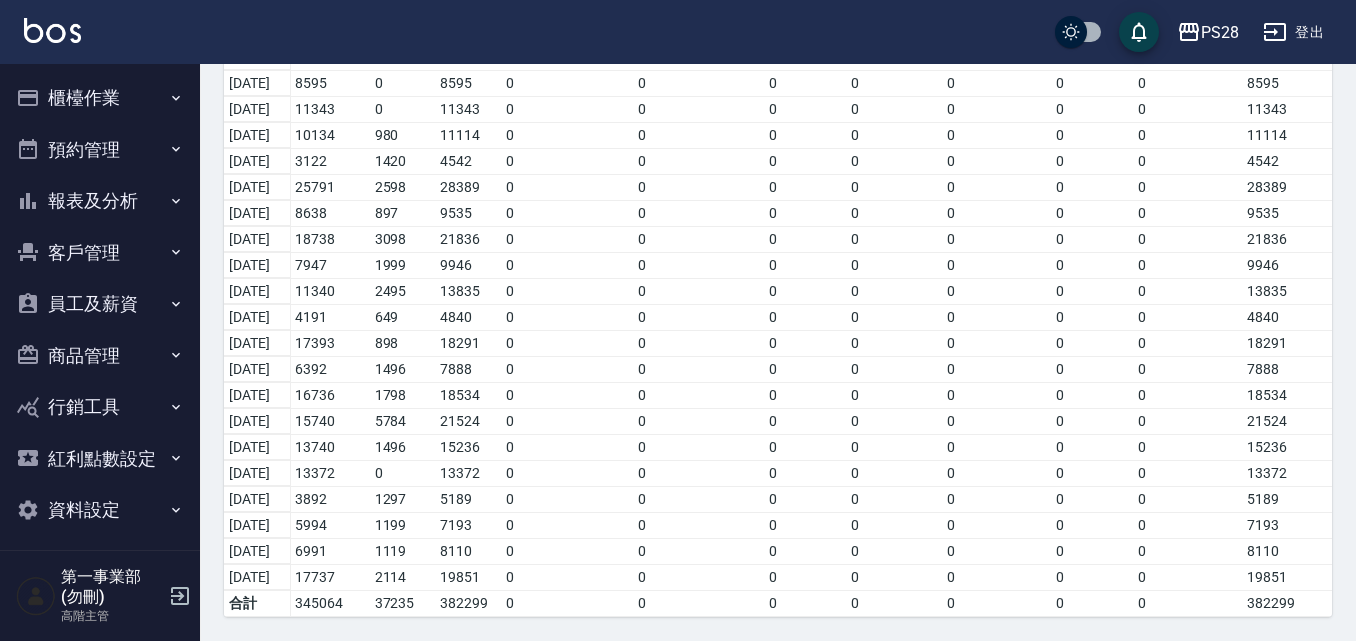 scroll, scrollTop: 452, scrollLeft: 0, axis: vertical 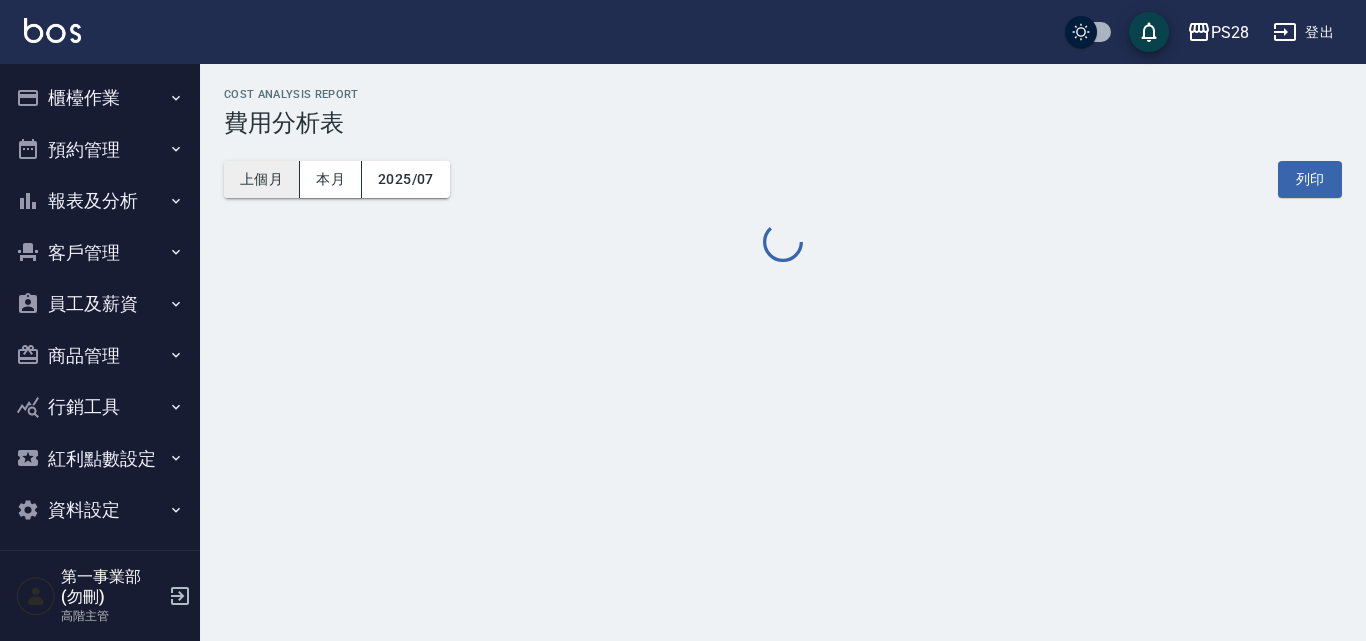 click on "上個月" at bounding box center [262, 179] 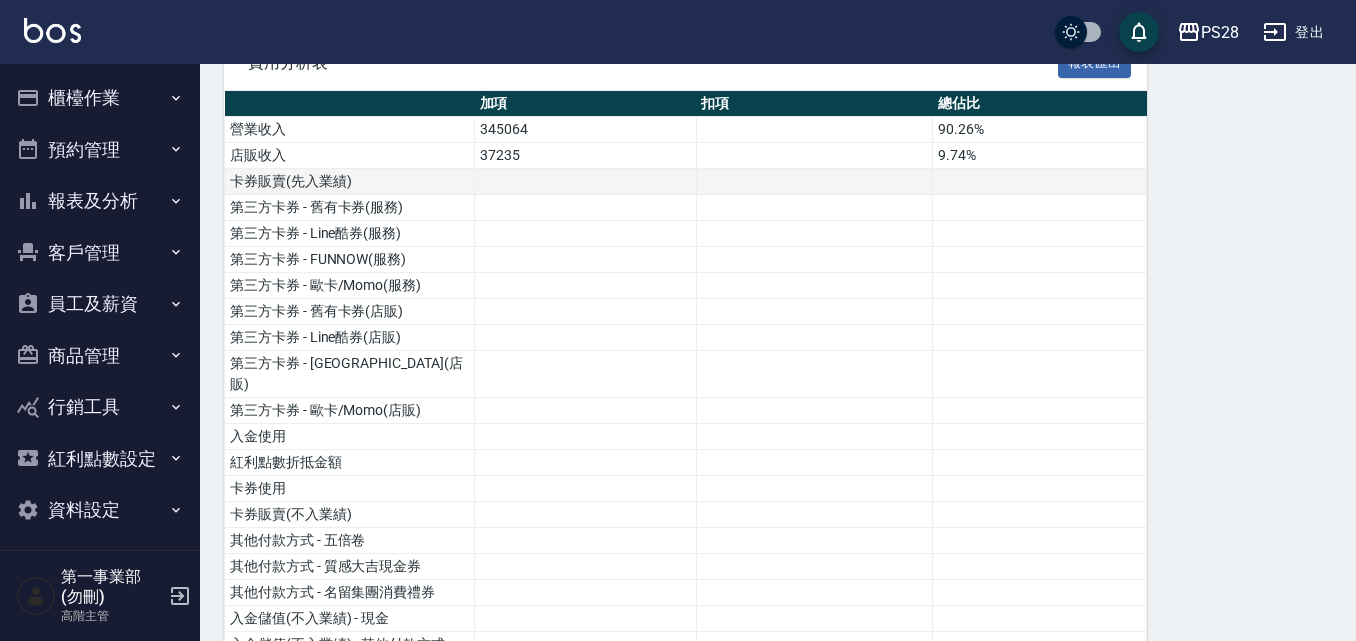 scroll, scrollTop: 200, scrollLeft: 0, axis: vertical 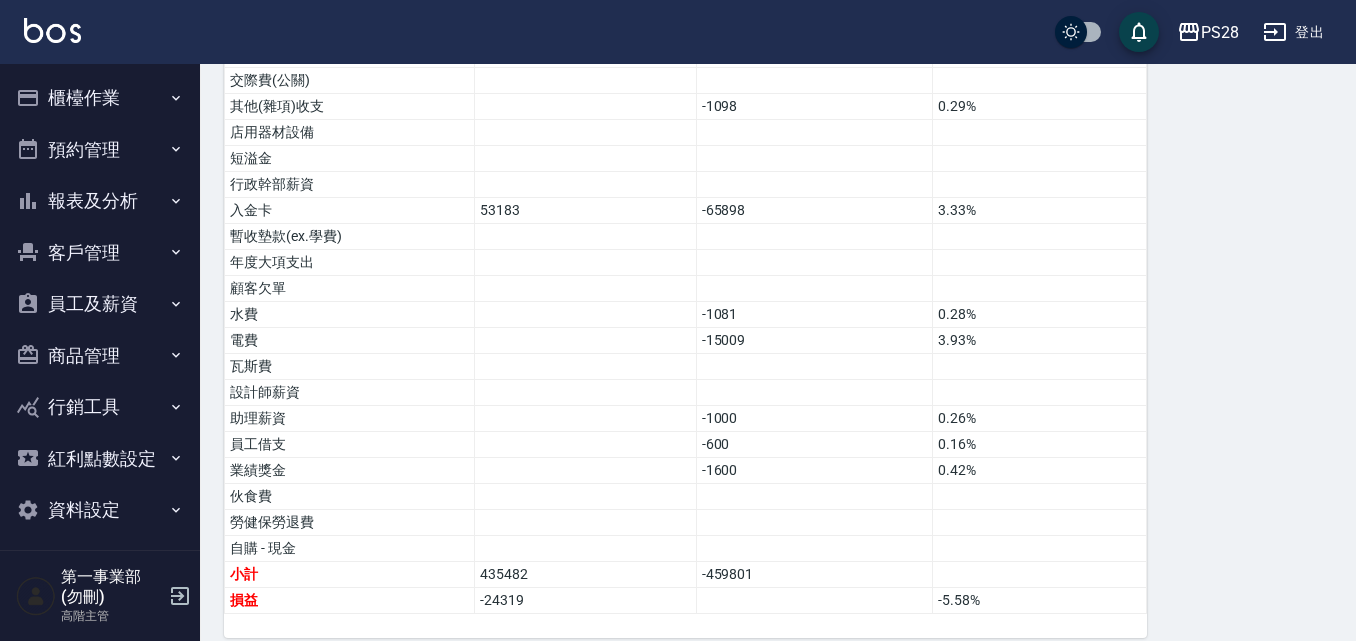 click on "加項 扣項 總佔比 營業收入 345064 90.26% 店販收入 37235 9.74% 卡券販賣(先入業績) 第三方卡券 - 舊有卡券(服務) 第三方卡券 - Line酷券(服務) 第三方卡券 - FUNNOW(服務) 第三方卡券 - 歐卡/Momo(服務) 第三方卡券 - 舊有卡券(店販) 第三方卡券 - Line酷券(店販) 第三方卡券 - FUNNOW(店販) 第三方卡券 - 歐卡/Momo(店販) 入金使用 紅利點數折抵金額 卡券使用 卡券販賣(不入業績) 其他付款方式 - 五倍卷 其他付款方式 - 質感大吉現金券 其他付款方式 - 名留集團消費禮券 入金儲值(不入業績) - 現金 入金儲值(不入業績) - 其他付款方式 入金 - 其他付款方式 人員薪資 (月結) -200890 52.55% 售貨費用 房屋租金收支(租賃稅) -40000 10.46% 總公司管理費 -118097 30.89% 員工教育訓練費 -1000 0.26% 材料貨款(員購材料) -5880 1.54% 水電瓦斯費 修繕費 店用耗材 清潔用品(毛巾清洗) -5000 1.31% 書報雜誌音樂視訊費 -2498 -150" at bounding box center (685, -165) 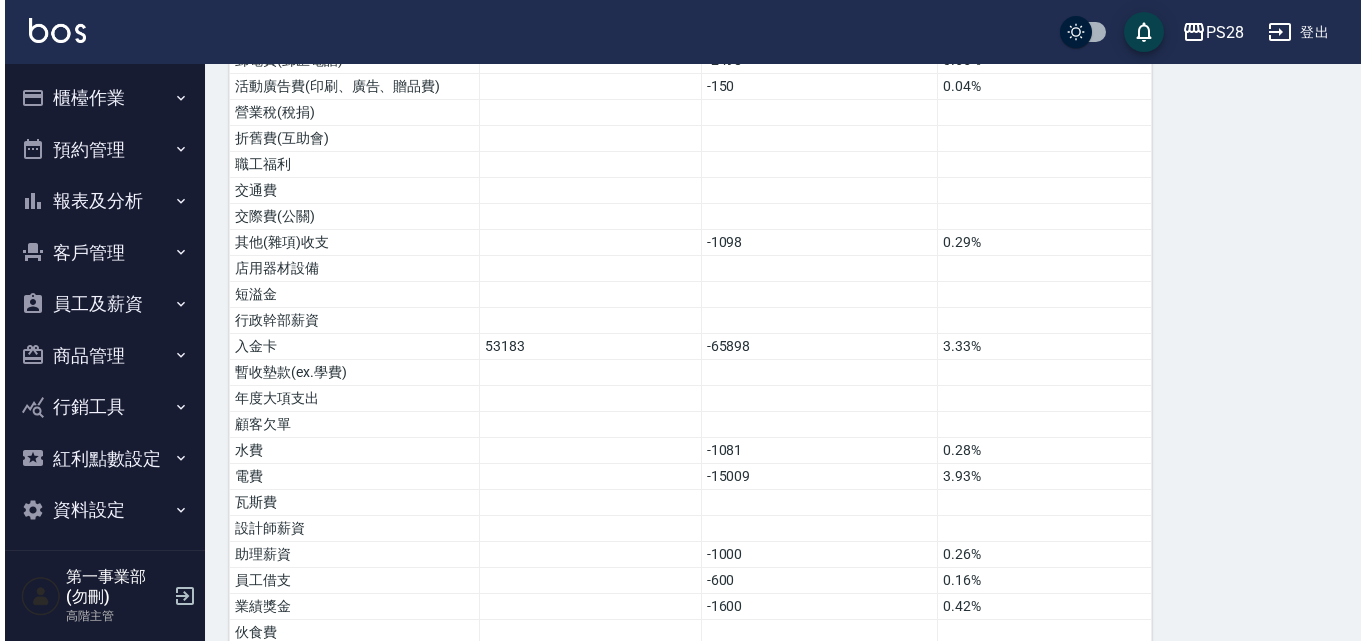 scroll, scrollTop: 1200, scrollLeft: 0, axis: vertical 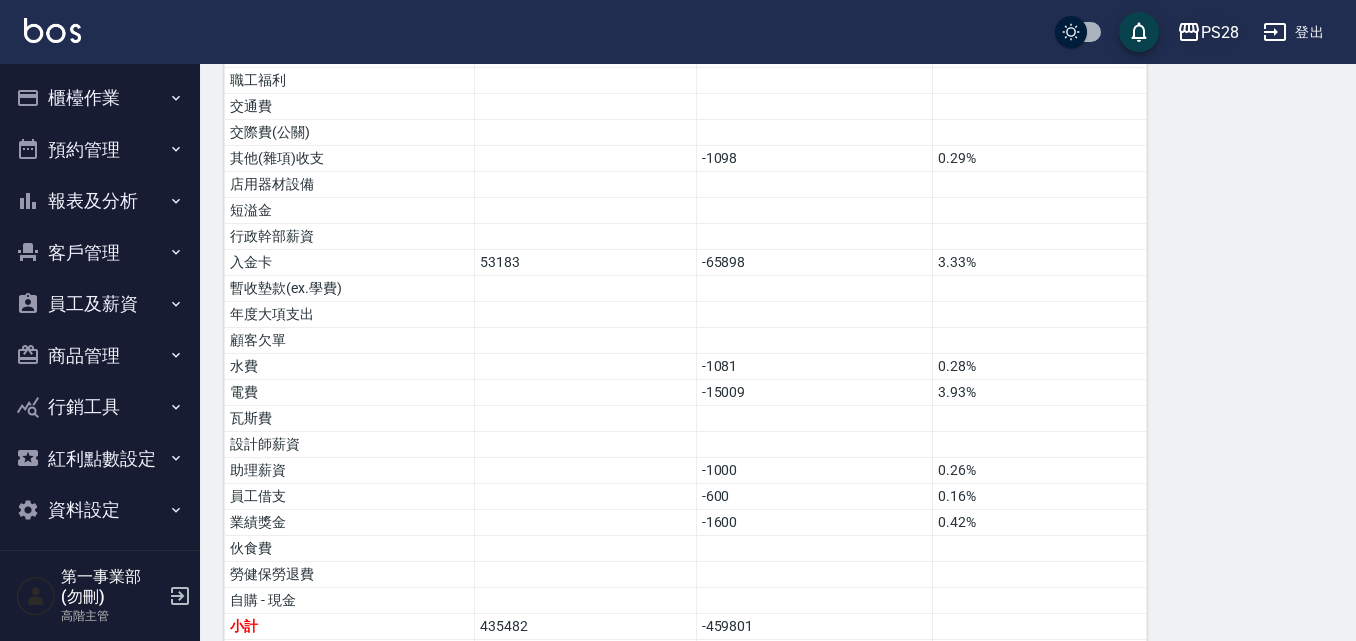 click 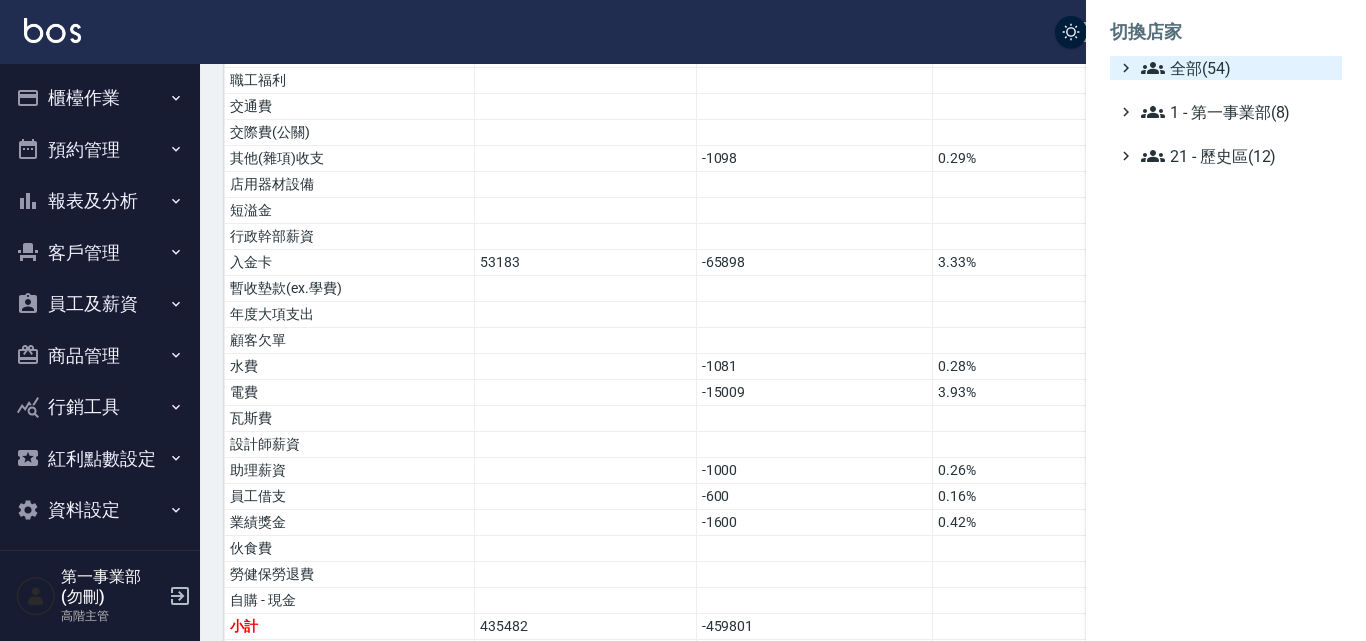 click on "全部(54)" at bounding box center [1237, 68] 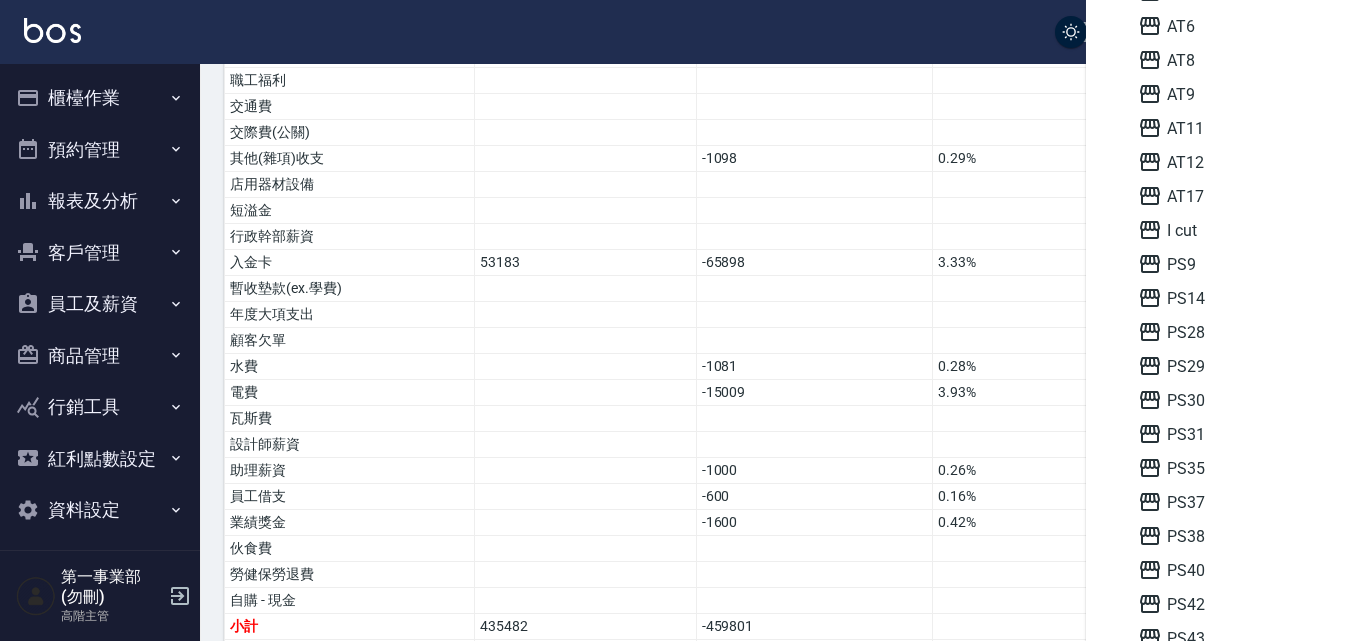 scroll, scrollTop: 0, scrollLeft: 0, axis: both 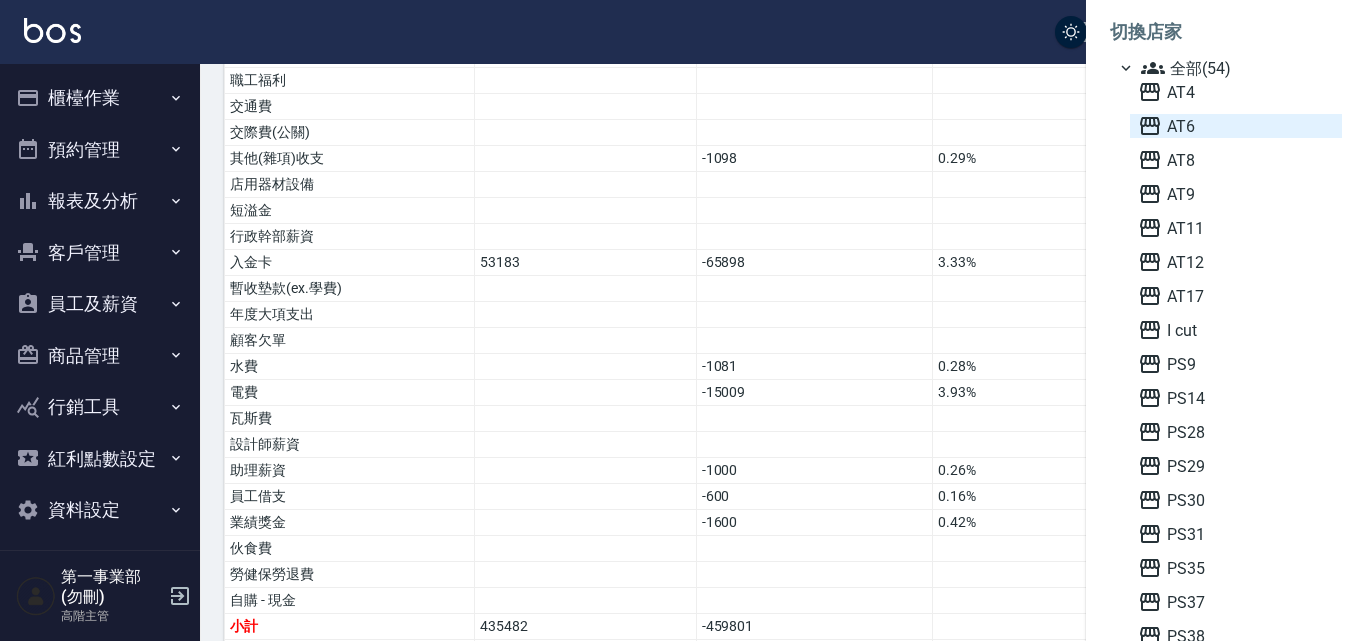 click on "AT6" at bounding box center [1236, 126] 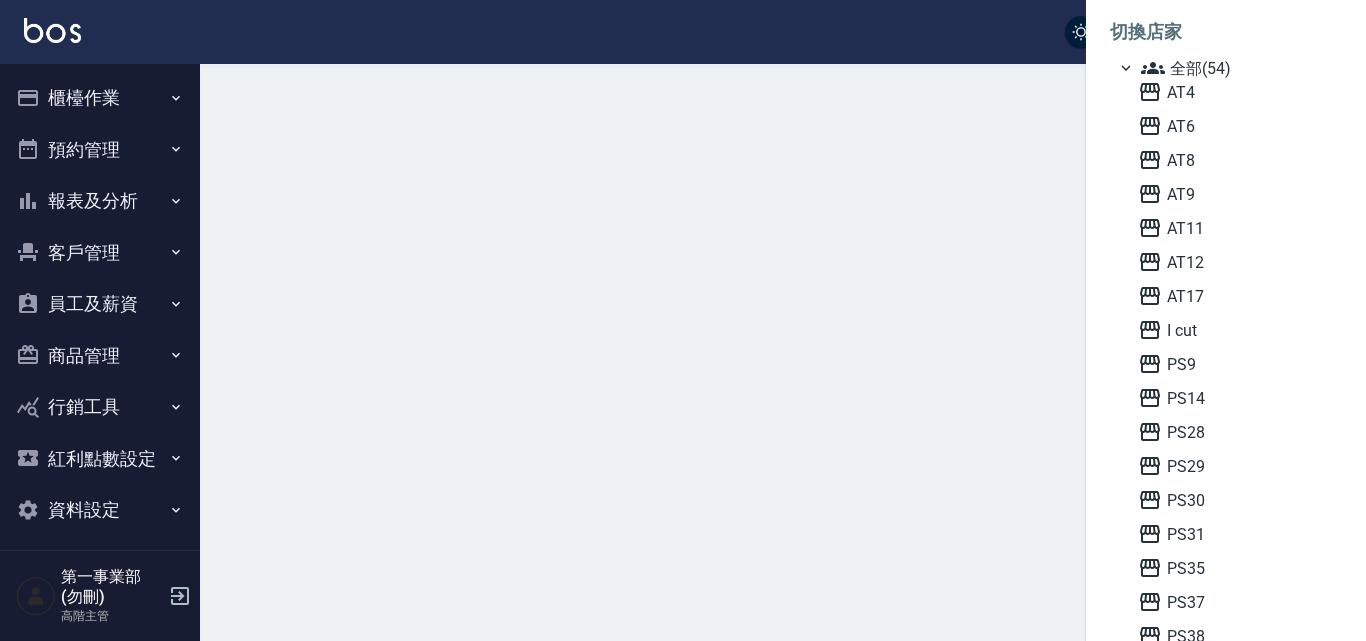 scroll, scrollTop: 0, scrollLeft: 0, axis: both 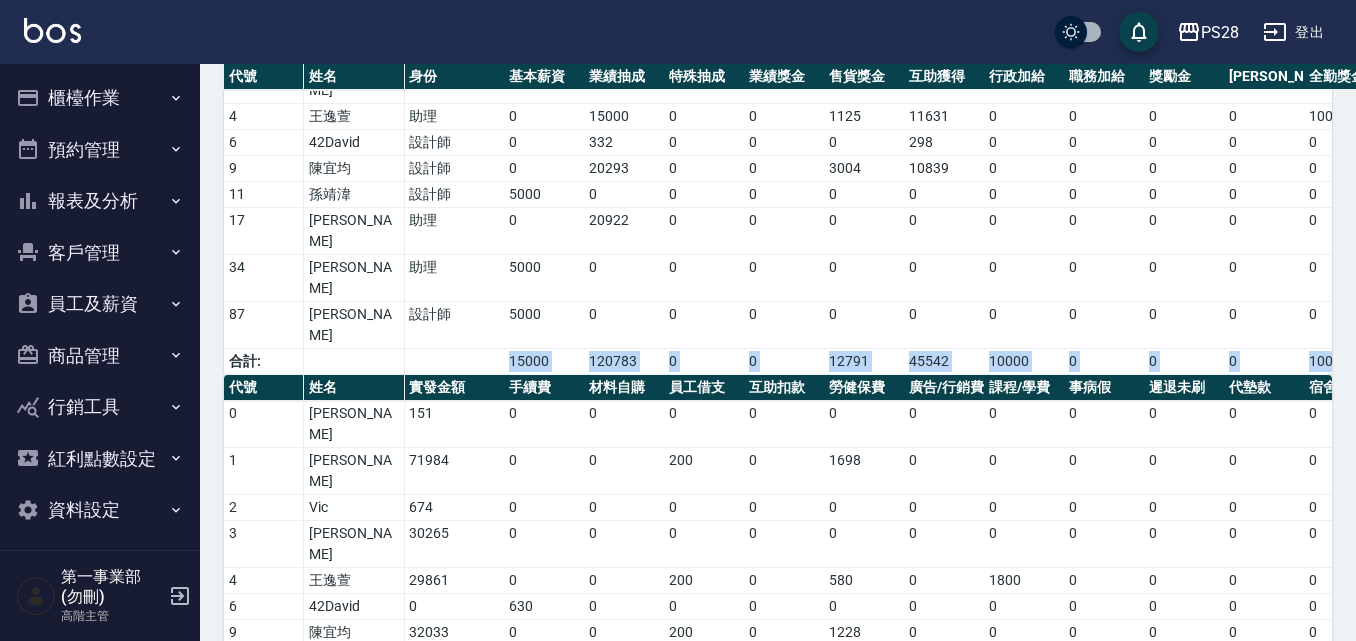 drag, startPoint x: 345, startPoint y: 231, endPoint x: 762, endPoint y: 576, distance: 541.2153 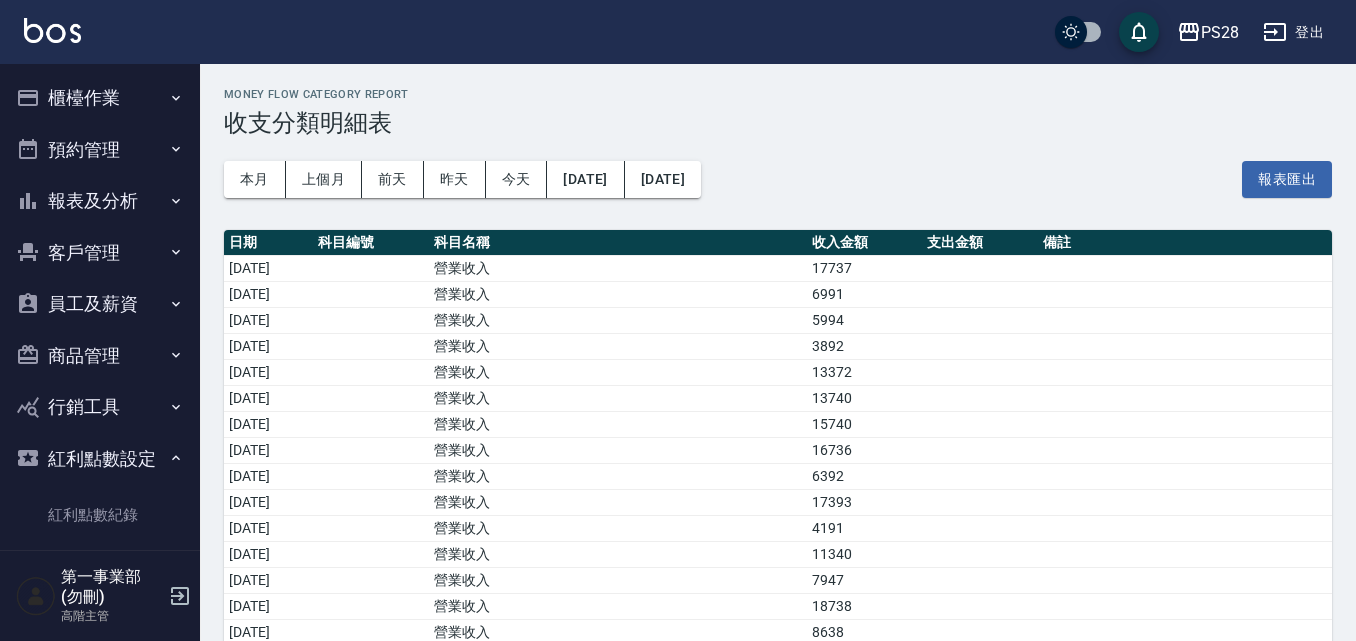 scroll, scrollTop: 1200, scrollLeft: 0, axis: vertical 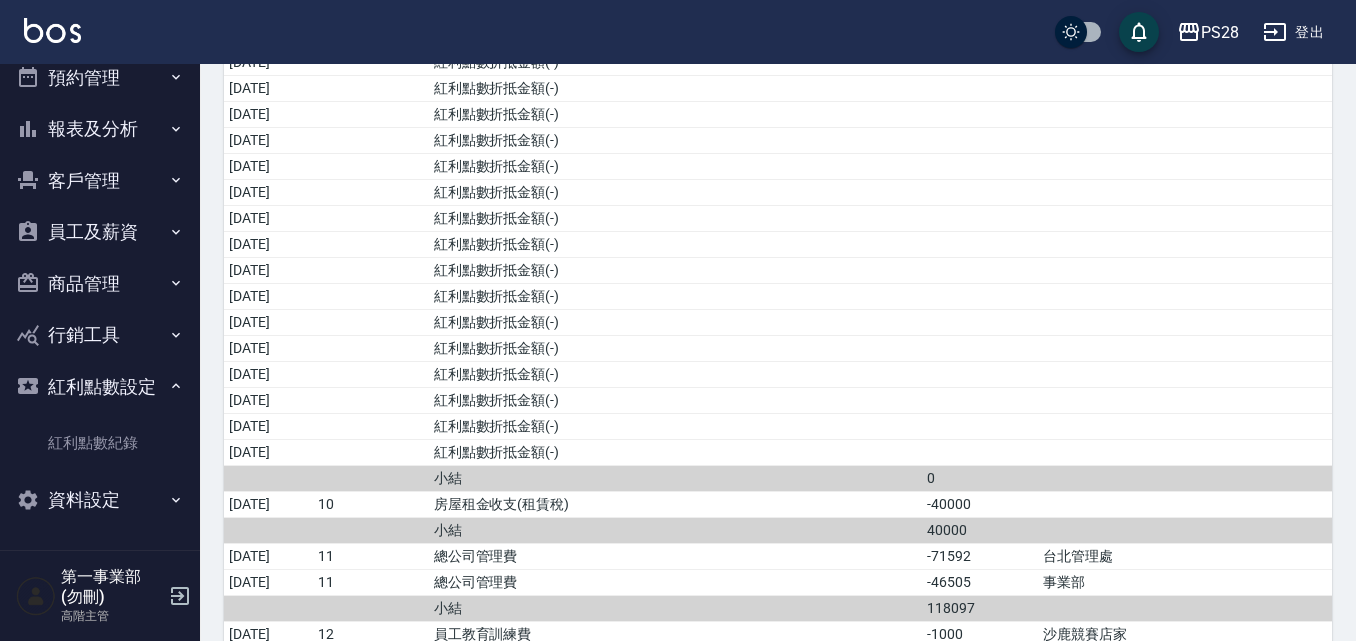 click on "員工教育訓練費" at bounding box center (618, 634) 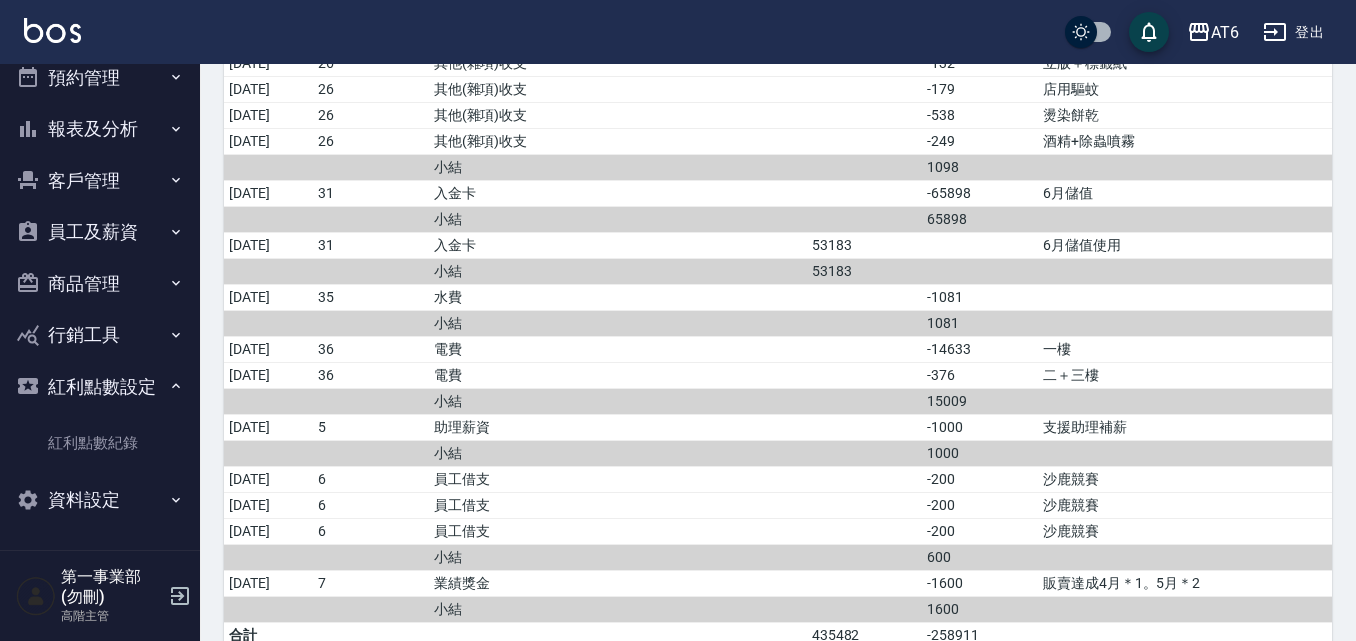 scroll, scrollTop: 2915, scrollLeft: 0, axis: vertical 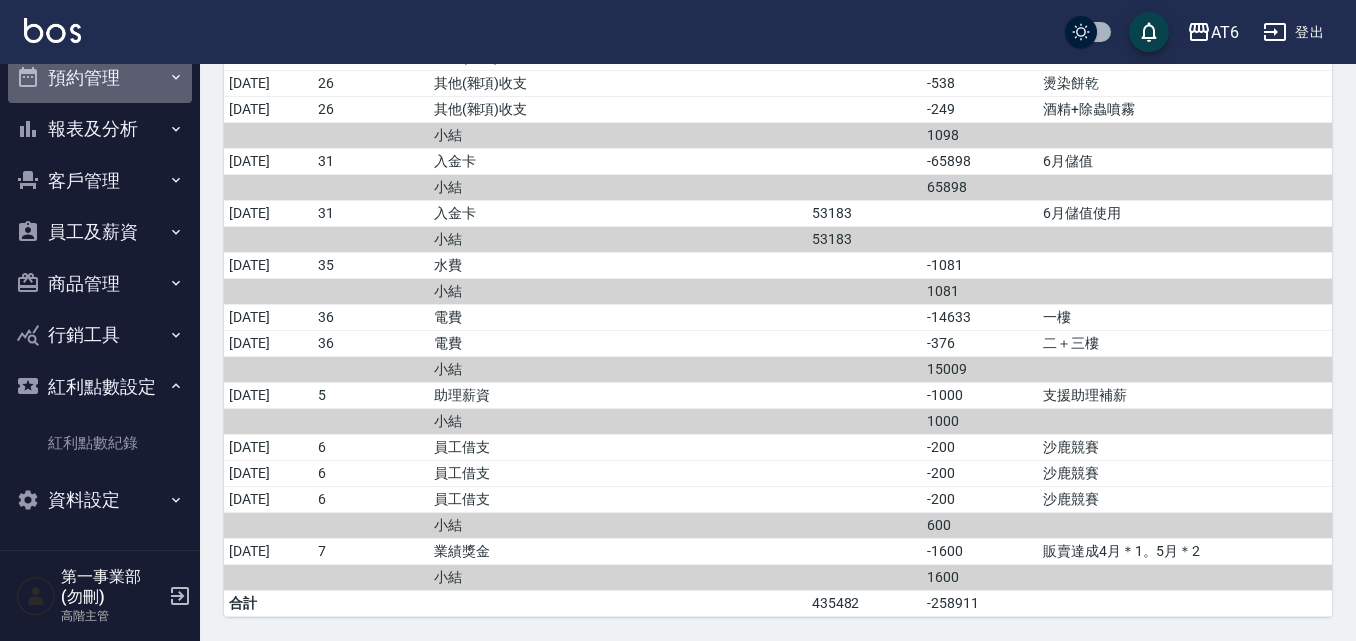 click on "櫃檯作業 打帳單 帳單列表 掛單列表 座位開單 營業儀表板 現金收支登錄 高階收支登錄 材料自購登錄 每日結帳 排班表 現場電腦打卡 掃碼打卡 預約管理 預約管理 單日預約紀錄 單週預約紀錄 報表及分析 報表目錄 消費分析儀表板 店家區間累計表 店家日報表 店家排行榜 互助日報表 互助月報表 互助排行榜 互助點數明細 互助業績報表 全店業績分析表 每日業績分析表 營業統計分析表 營業項目月分析表 設計師業績表 設計師日報表 設計師業績分析表 設計師業績月報表 設計師抽成報表 設計師排行榜 商品銷售排行榜 商品消耗明細 商品進銷貨報表 商品庫存表 商品庫存盤點表 會員卡銷售報表 服務扣項明細表 單一服務項目查詢 店販抽成明細 店販分類抽成明細 顧客入金餘額表 顧客卡券餘額表 每日非現金明細 每日收支明細 收支分類明細表 收支匯款表 費用分析表" at bounding box center [100, 263] 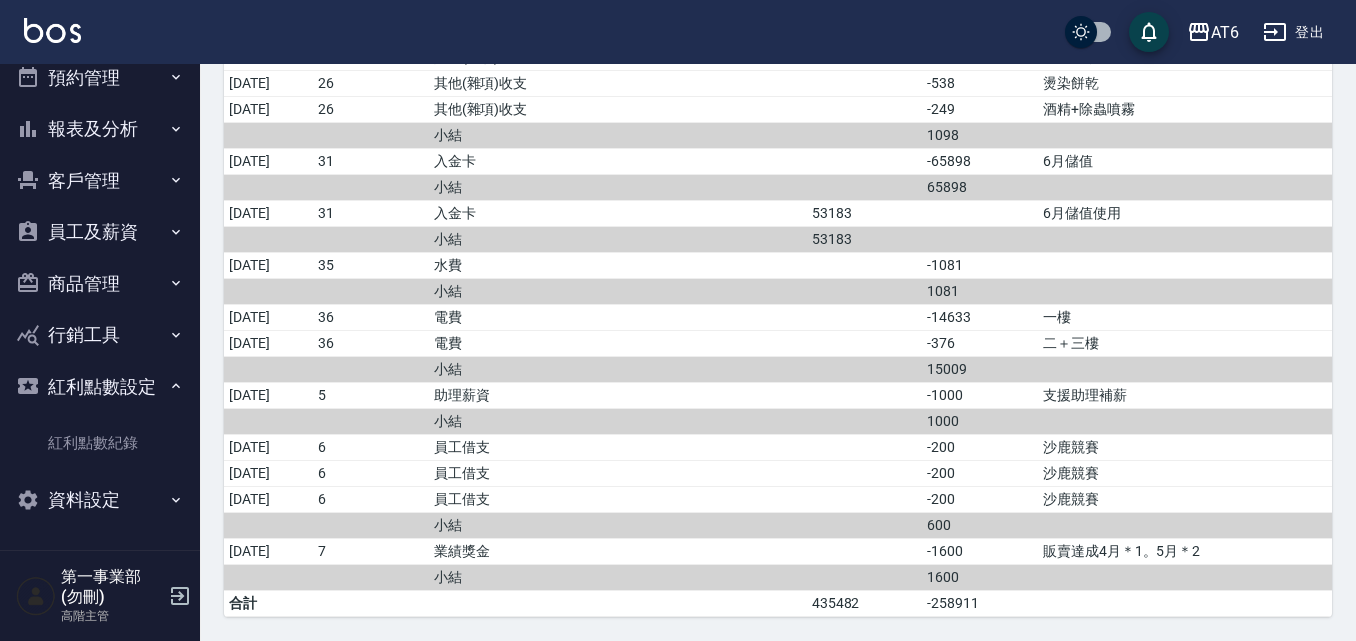 click on "報表及分析" at bounding box center [100, 129] 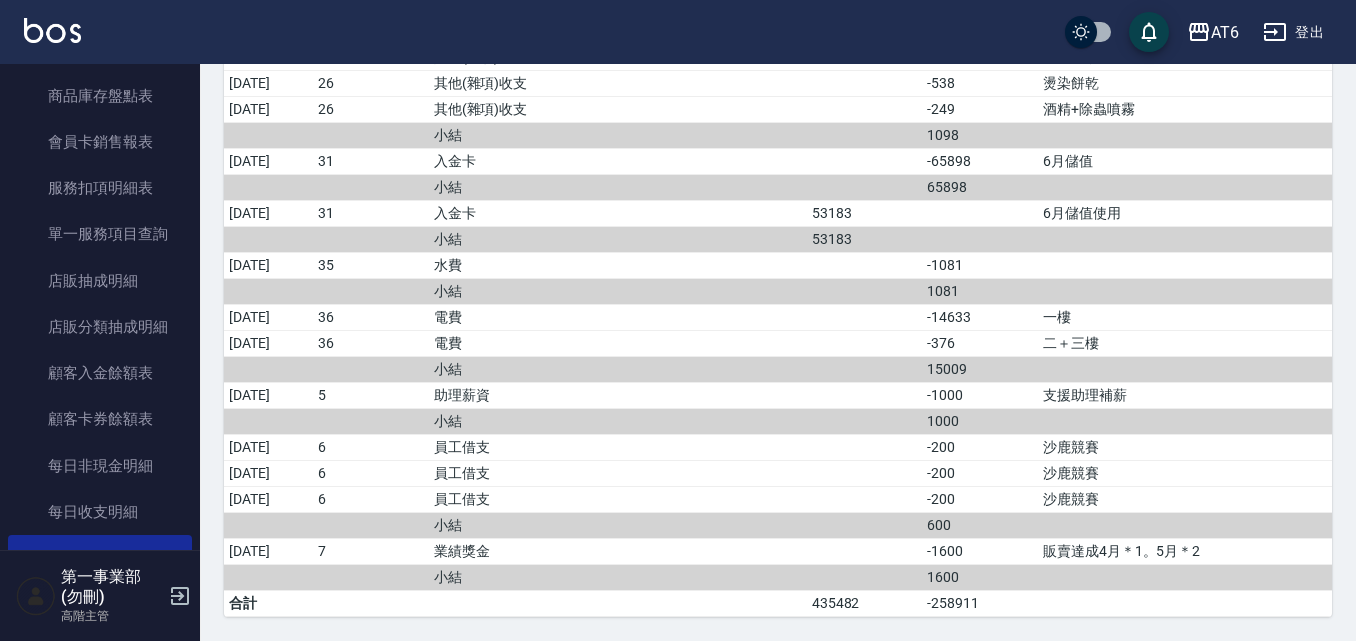 scroll, scrollTop: 1372, scrollLeft: 0, axis: vertical 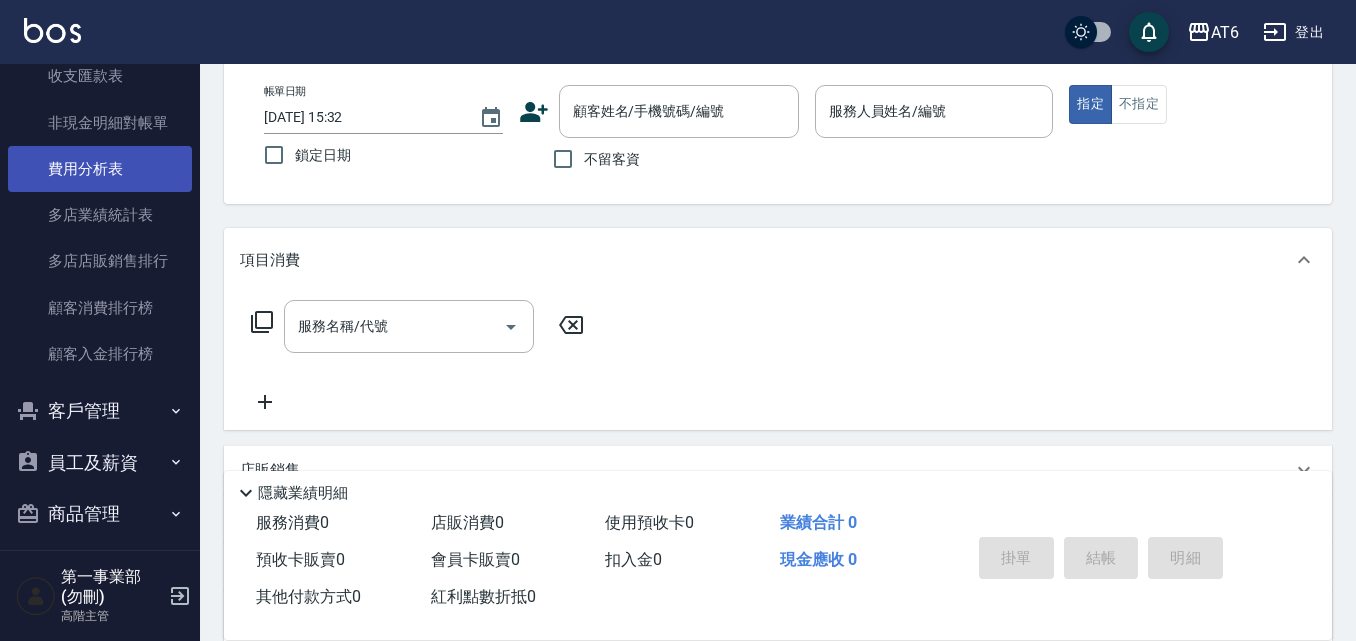 click on "費用分析表" at bounding box center [100, 169] 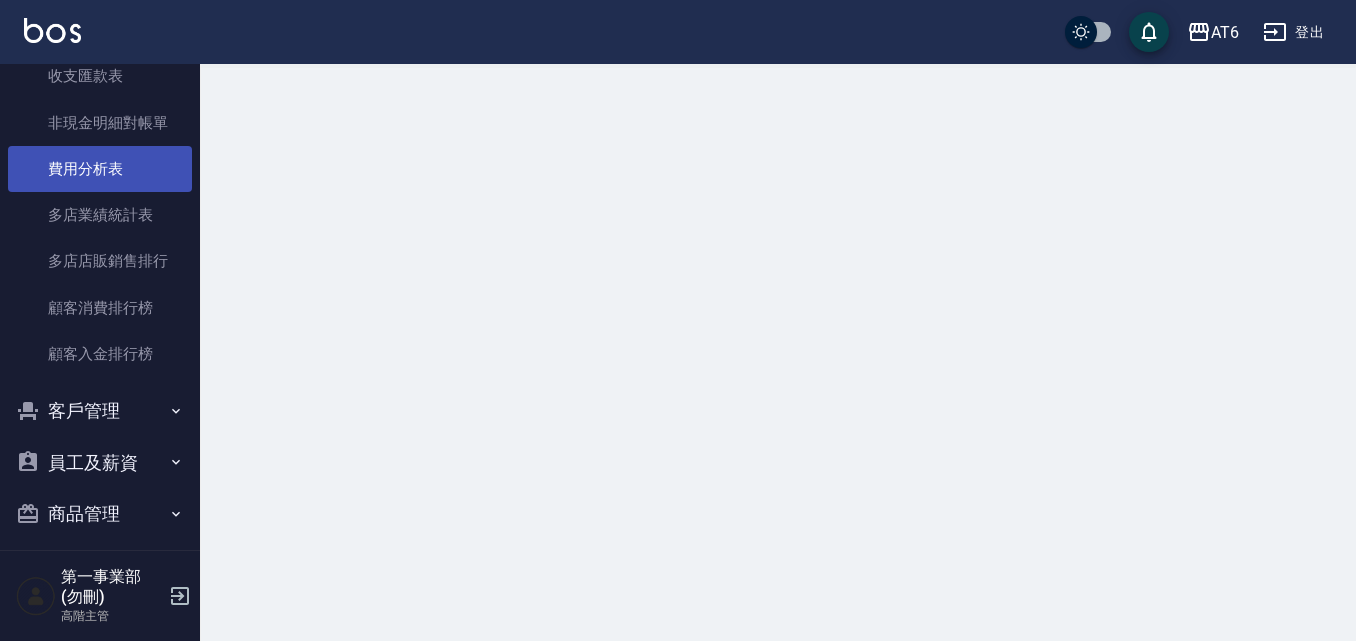 scroll, scrollTop: 0, scrollLeft: 0, axis: both 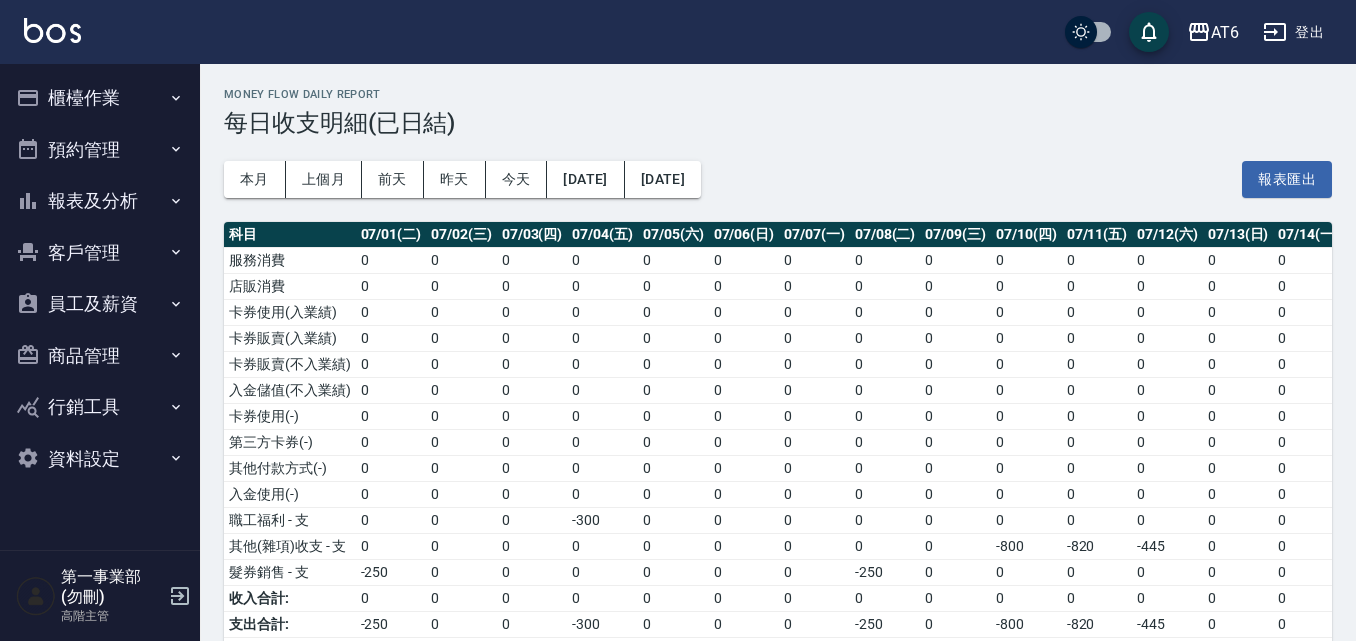 click on "預約管理" at bounding box center (100, 150) 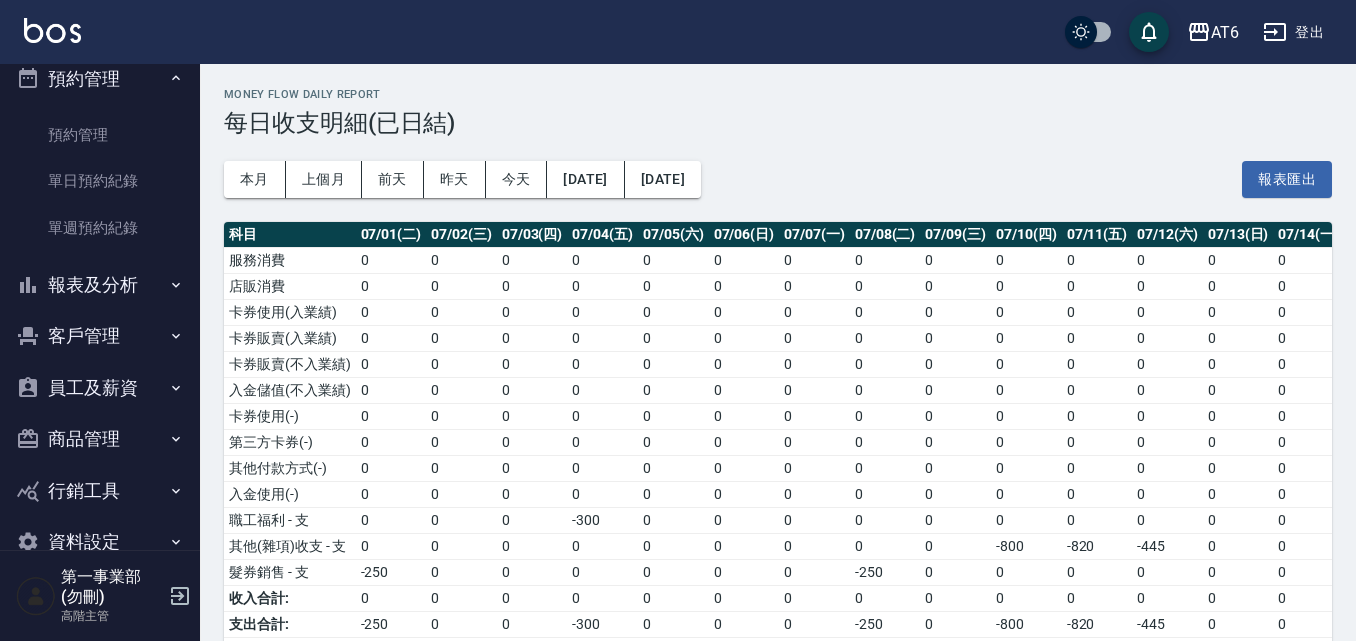 scroll, scrollTop: 100, scrollLeft: 0, axis: vertical 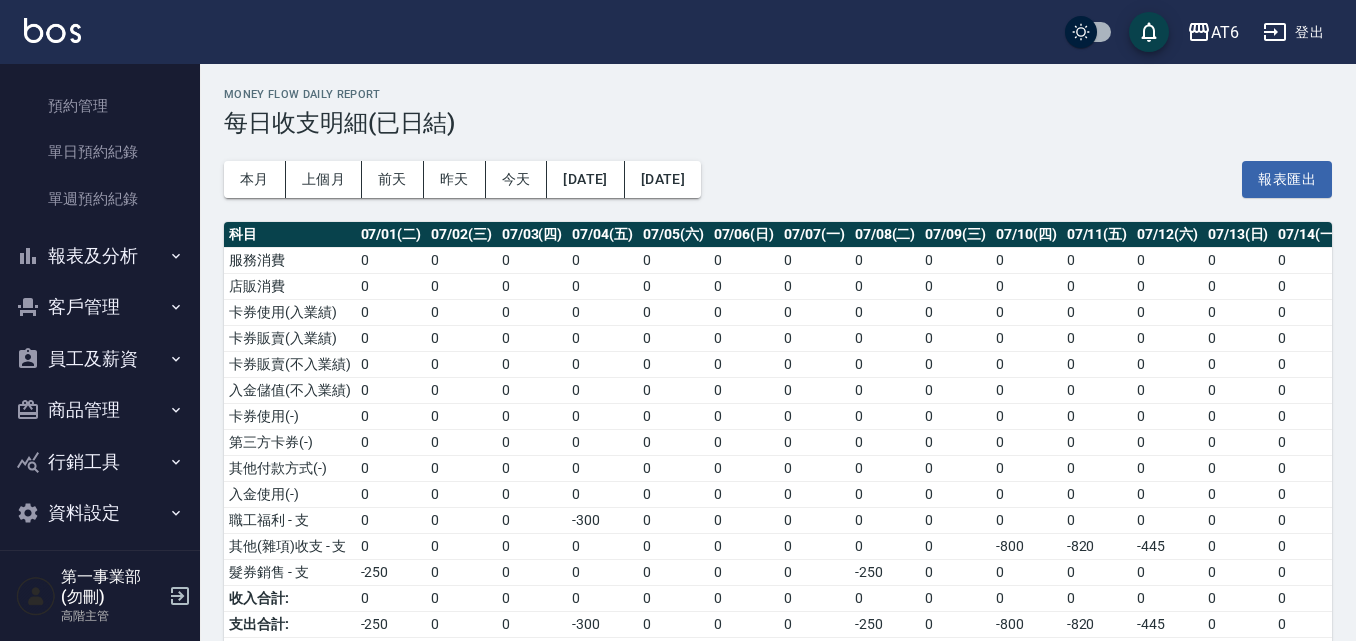 click on "報表及分析" at bounding box center [100, 256] 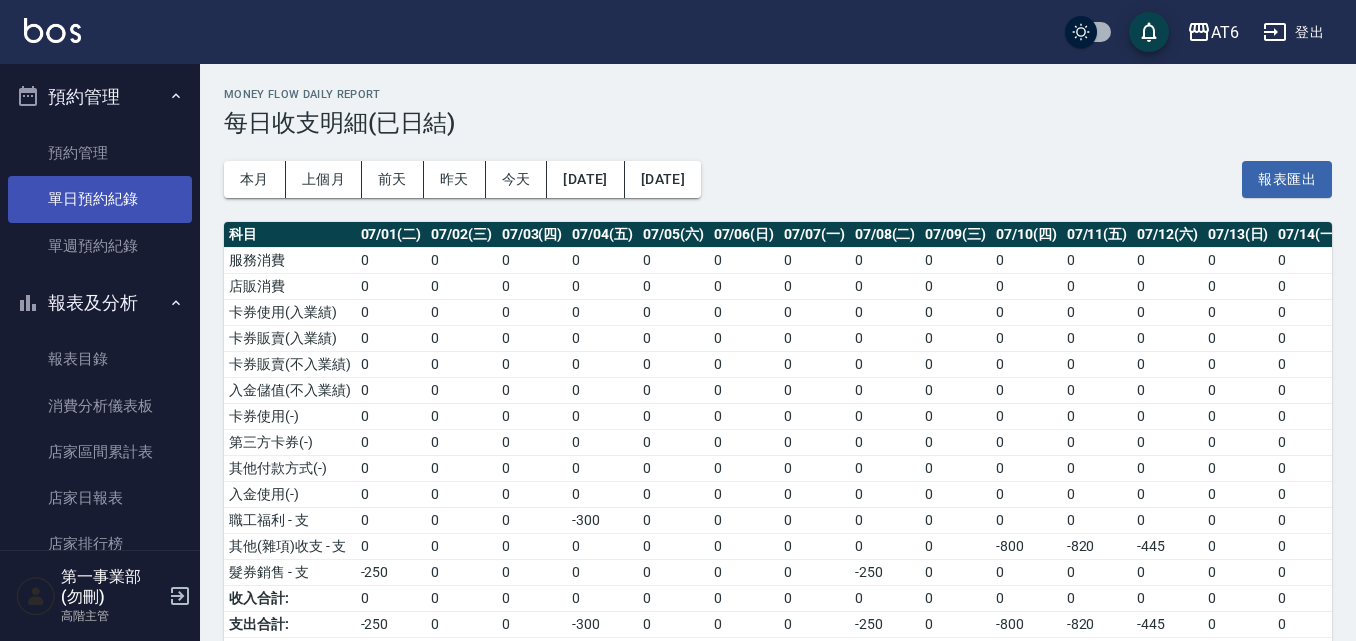 scroll, scrollTop: 0, scrollLeft: 0, axis: both 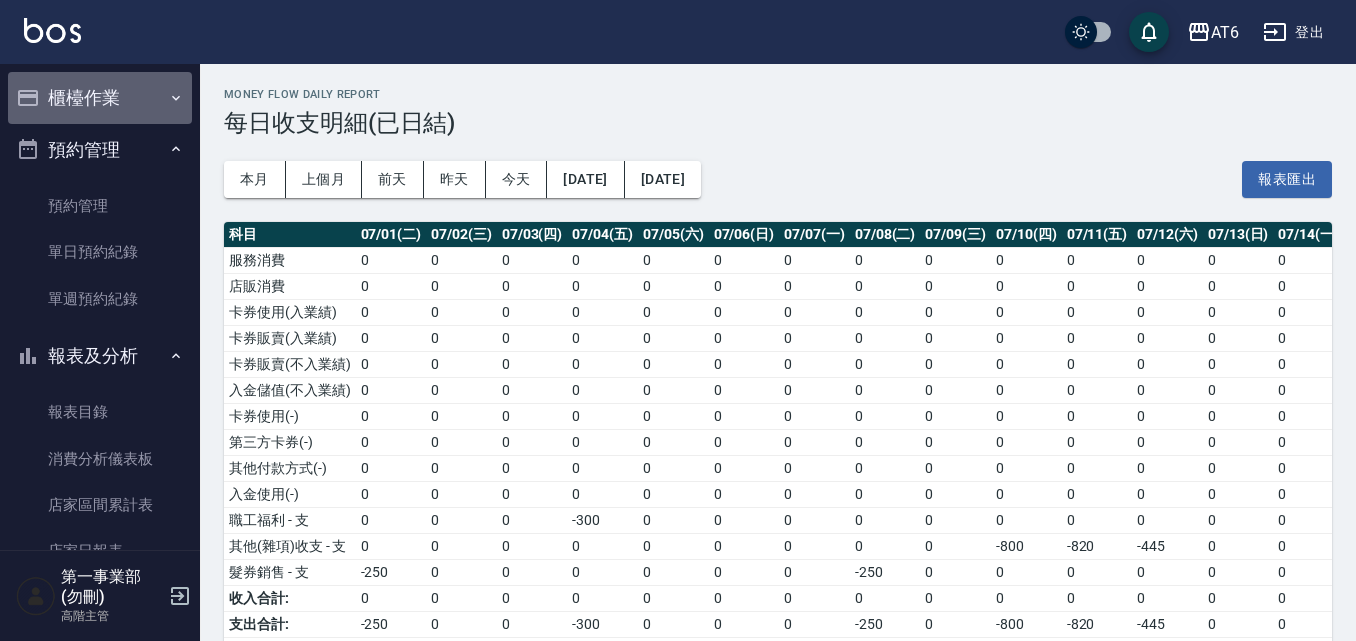 click on "櫃檯作業" at bounding box center (100, 98) 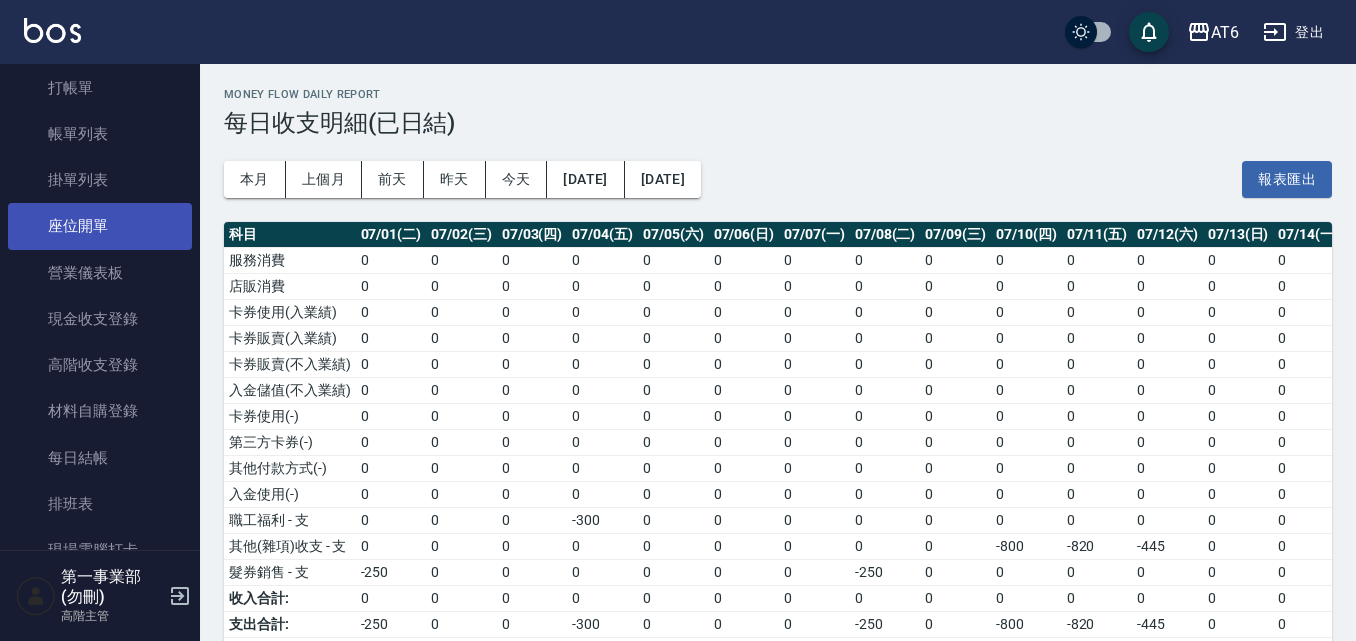 scroll, scrollTop: 100, scrollLeft: 0, axis: vertical 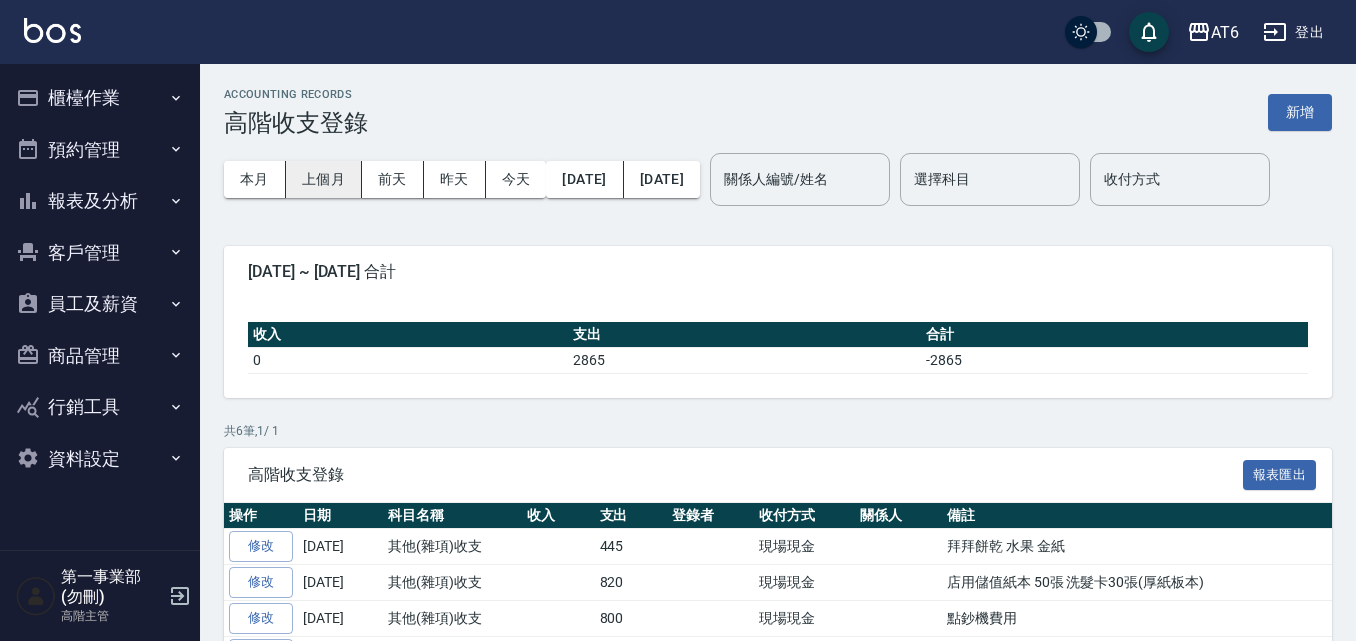 click on "上個月" at bounding box center [324, 179] 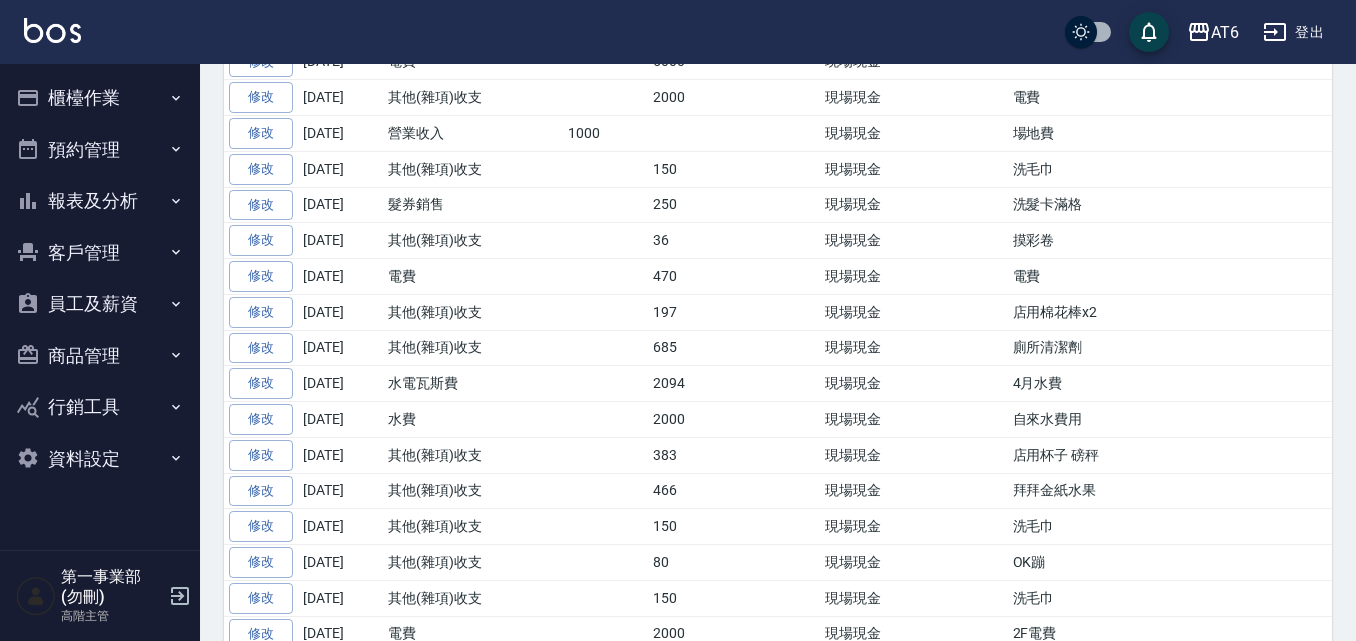 scroll, scrollTop: 831, scrollLeft: 0, axis: vertical 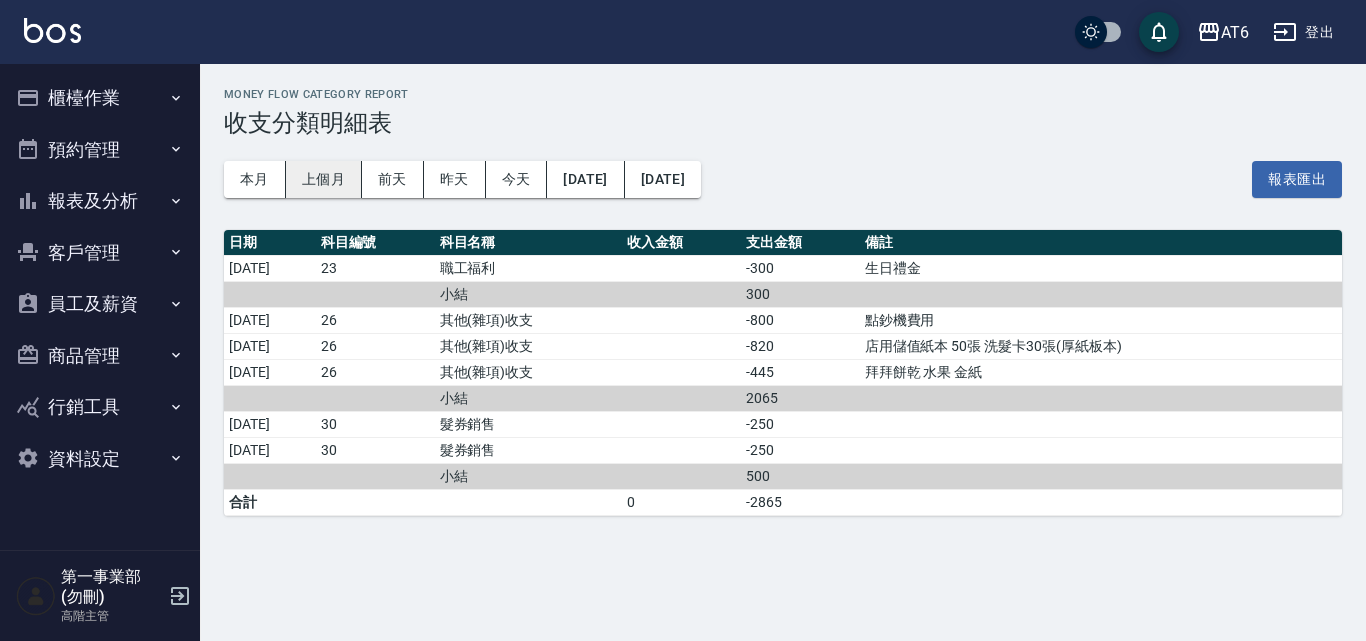 click on "上個月" at bounding box center [324, 179] 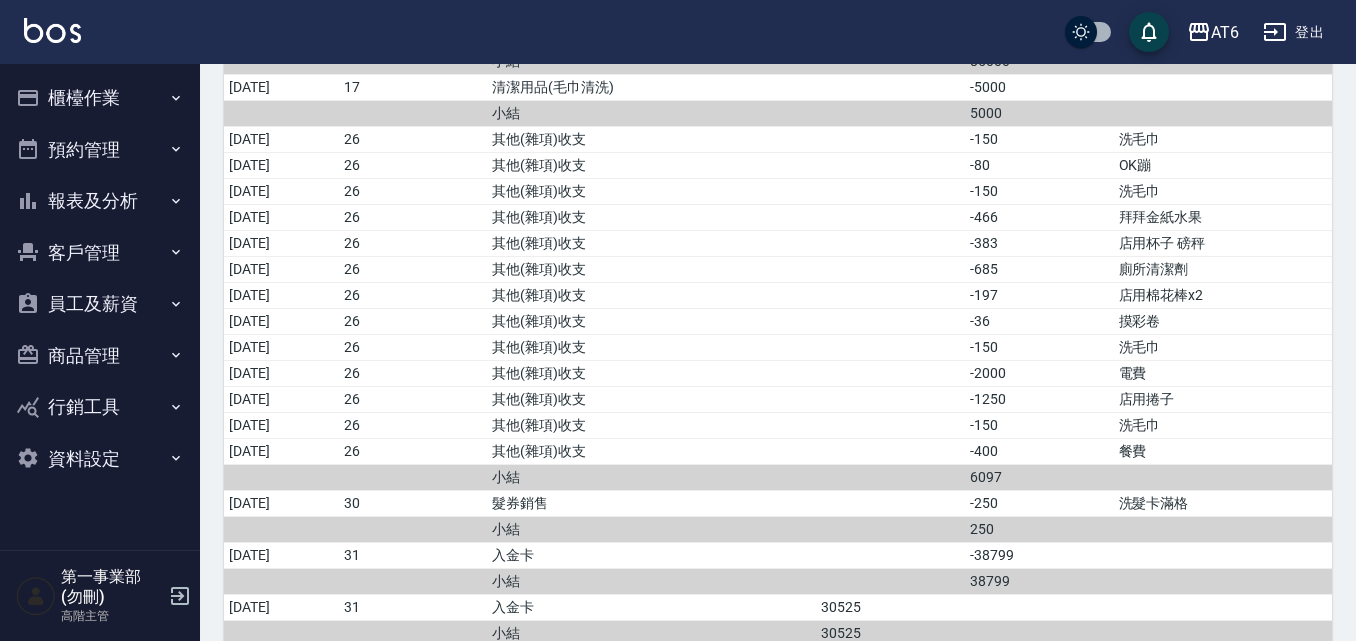 scroll, scrollTop: 1263, scrollLeft: 0, axis: vertical 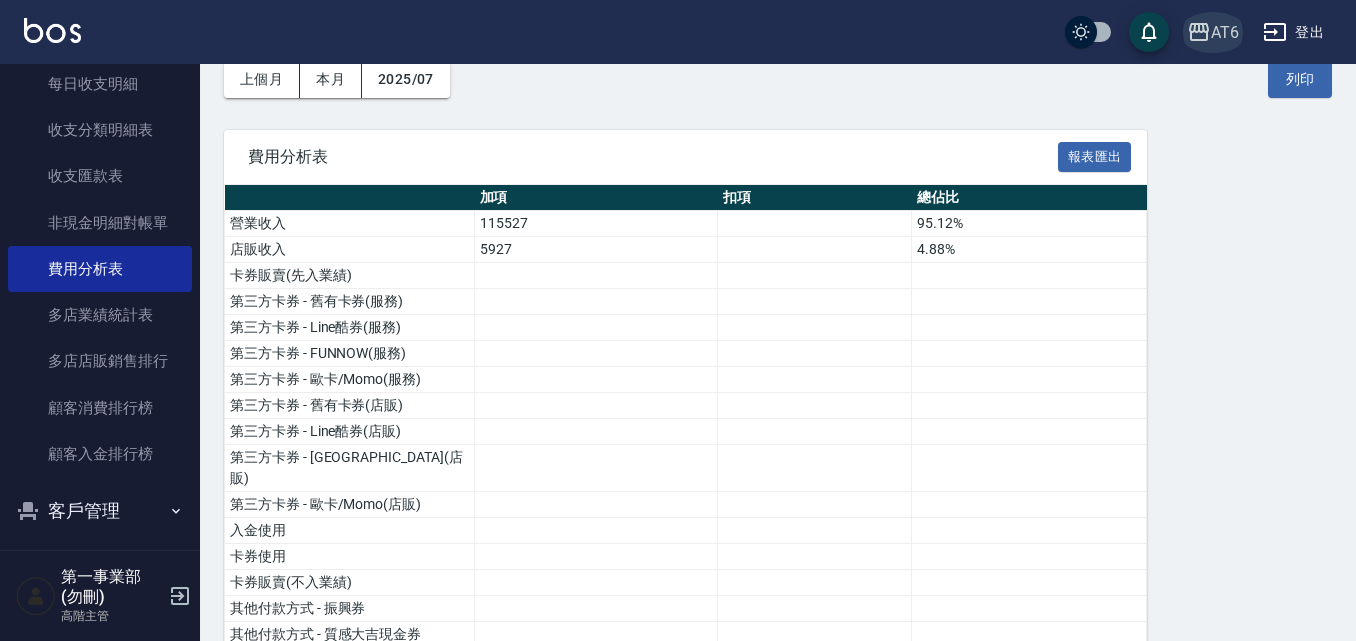 click on "AT6" at bounding box center [1213, 32] 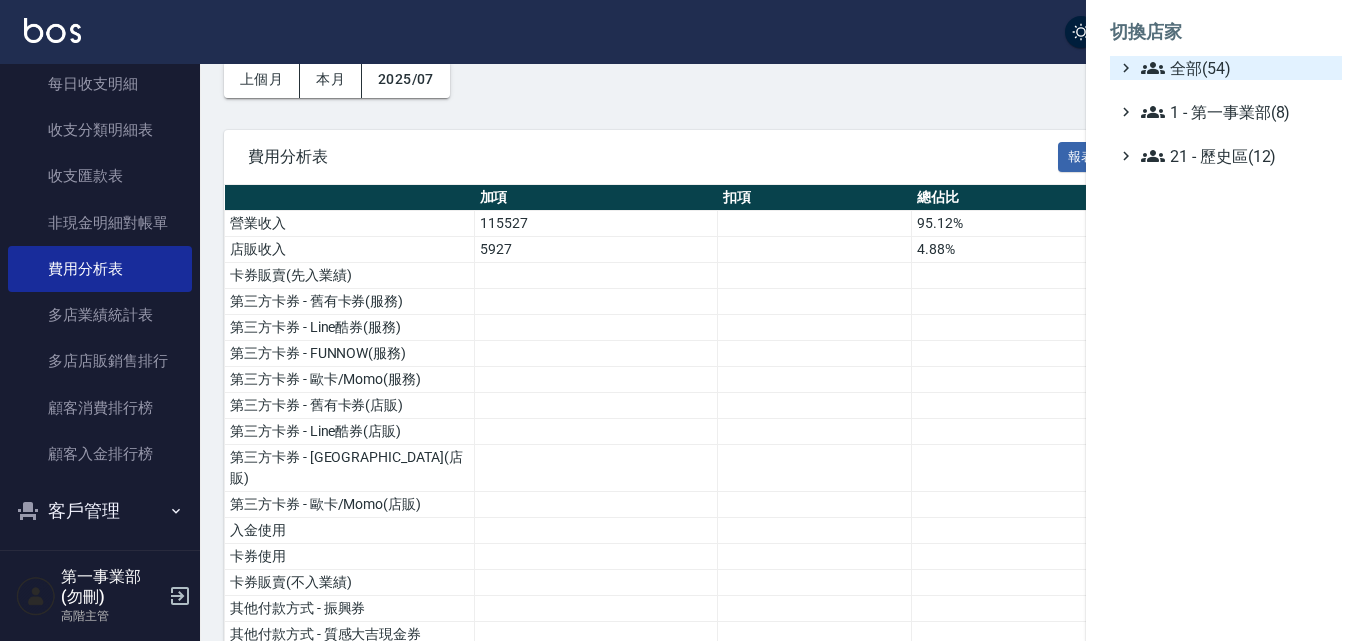 click on "全部(54)" at bounding box center (1237, 68) 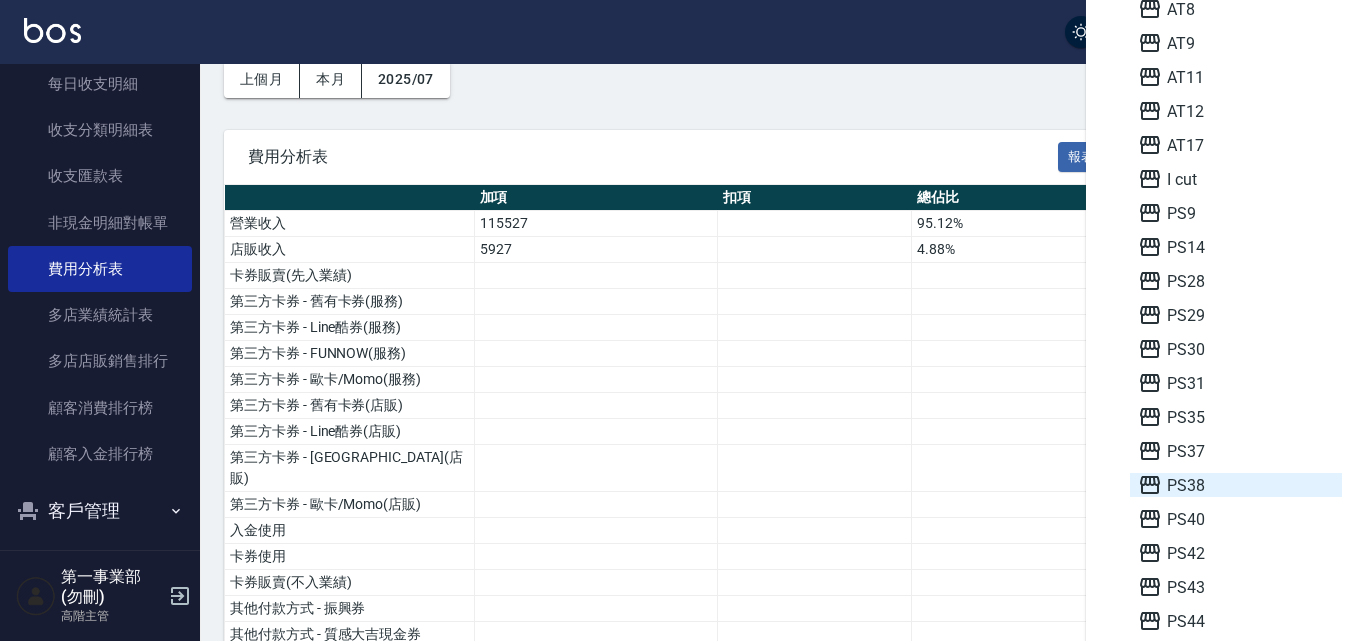 scroll, scrollTop: 200, scrollLeft: 0, axis: vertical 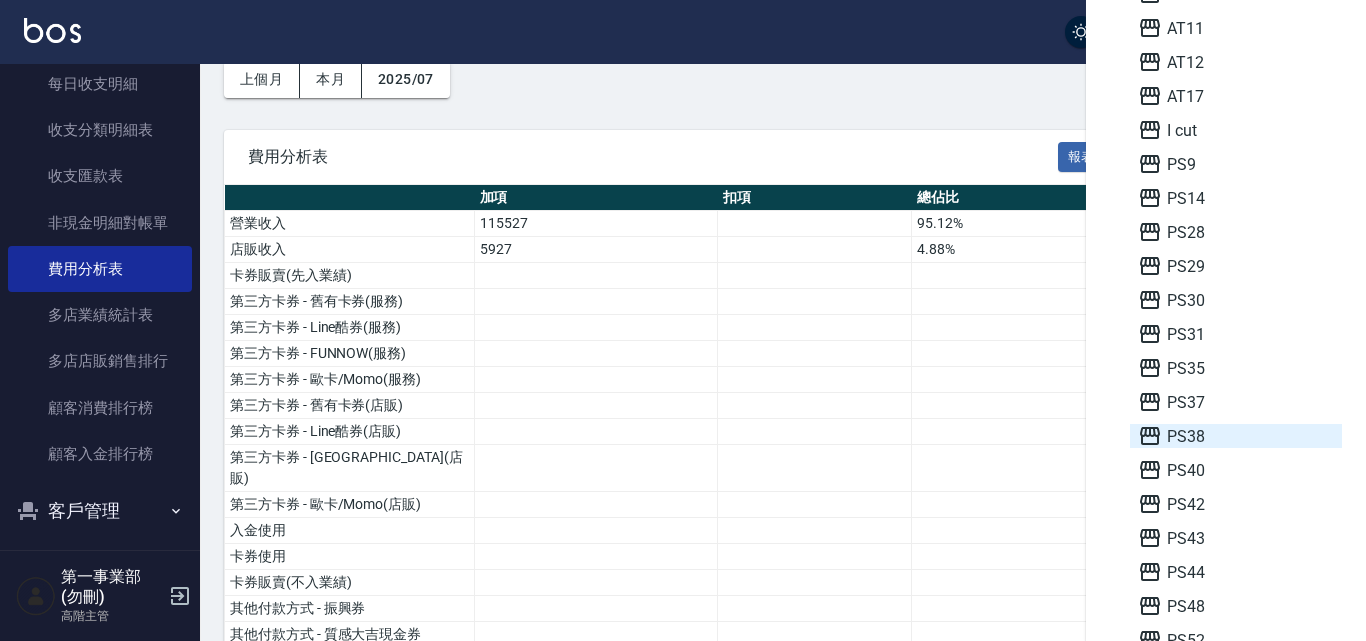 click on "PS38" at bounding box center [1236, 436] 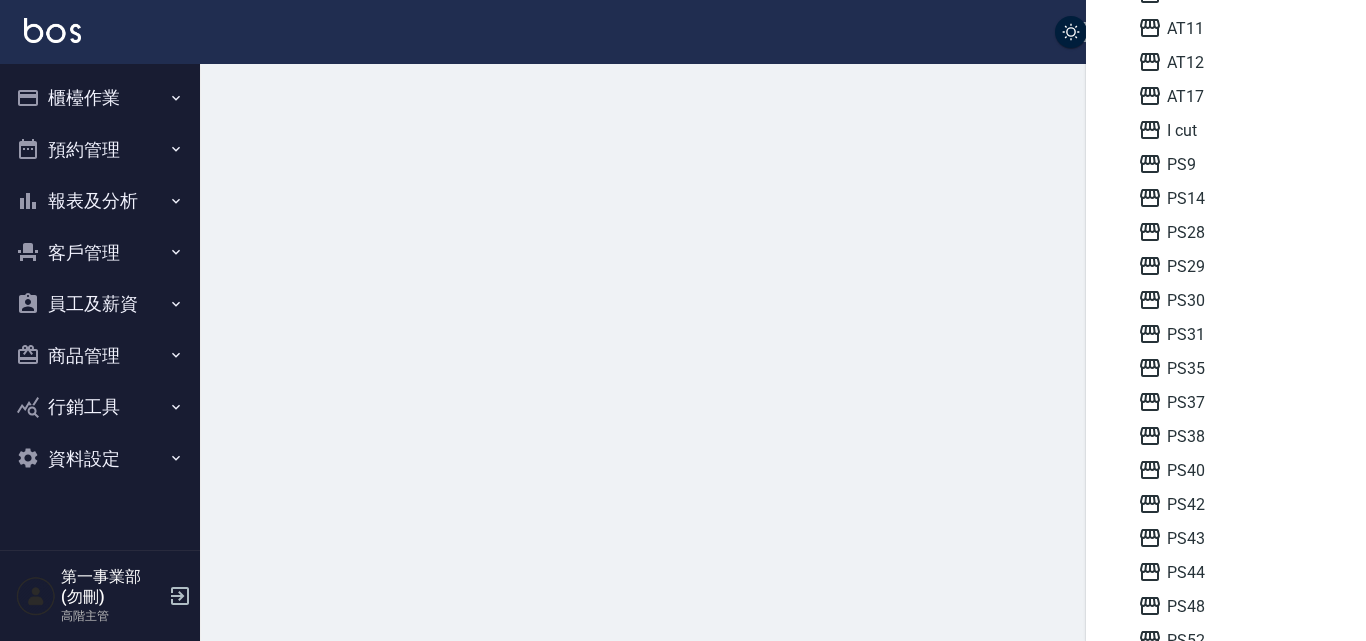 scroll, scrollTop: 0, scrollLeft: 0, axis: both 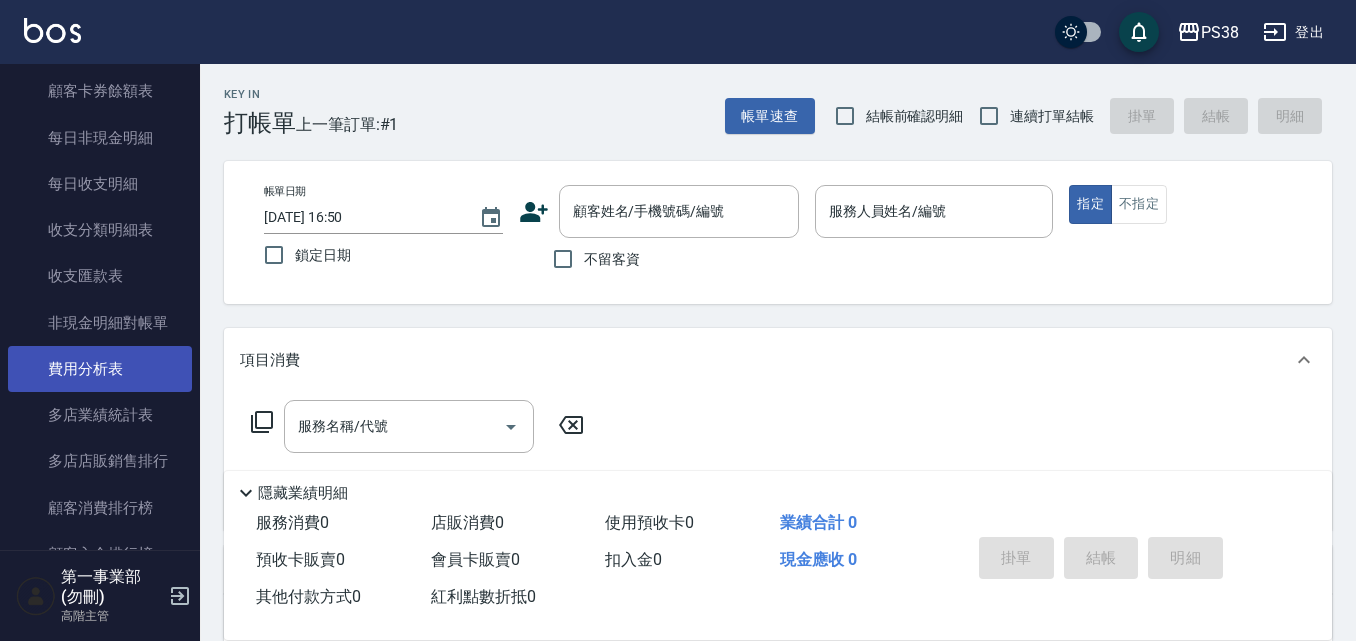 click on "費用分析表" at bounding box center [100, 369] 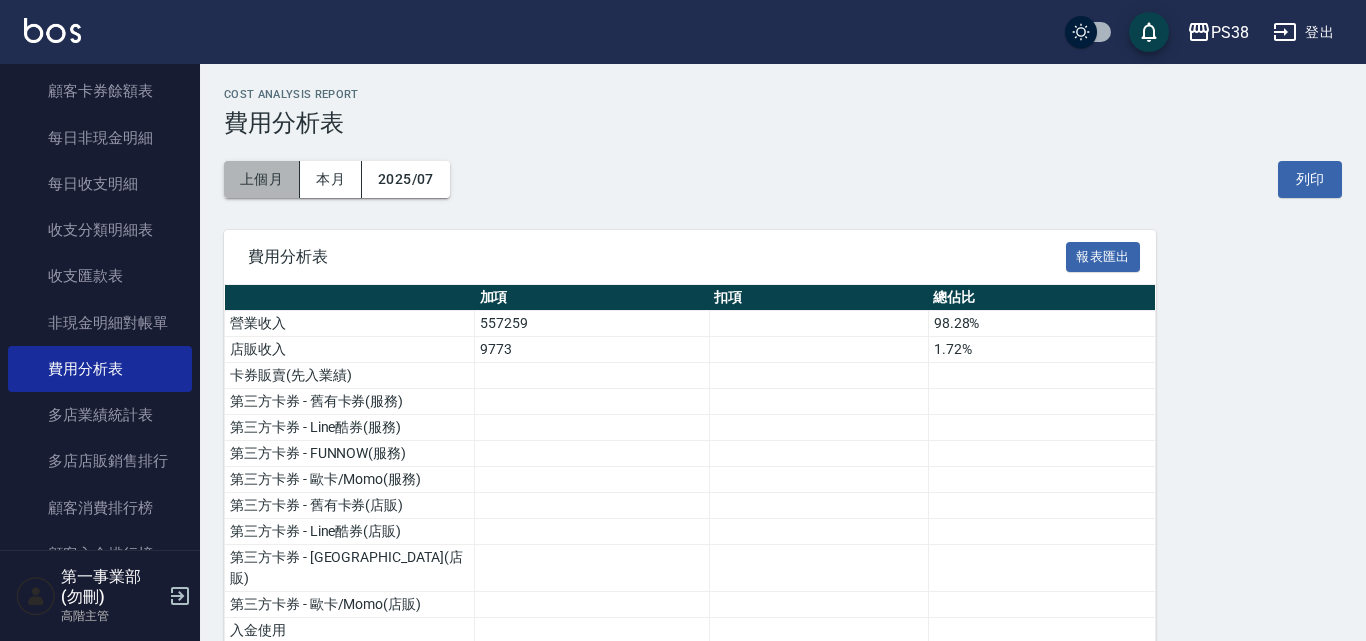 click on "上個月" at bounding box center (262, 179) 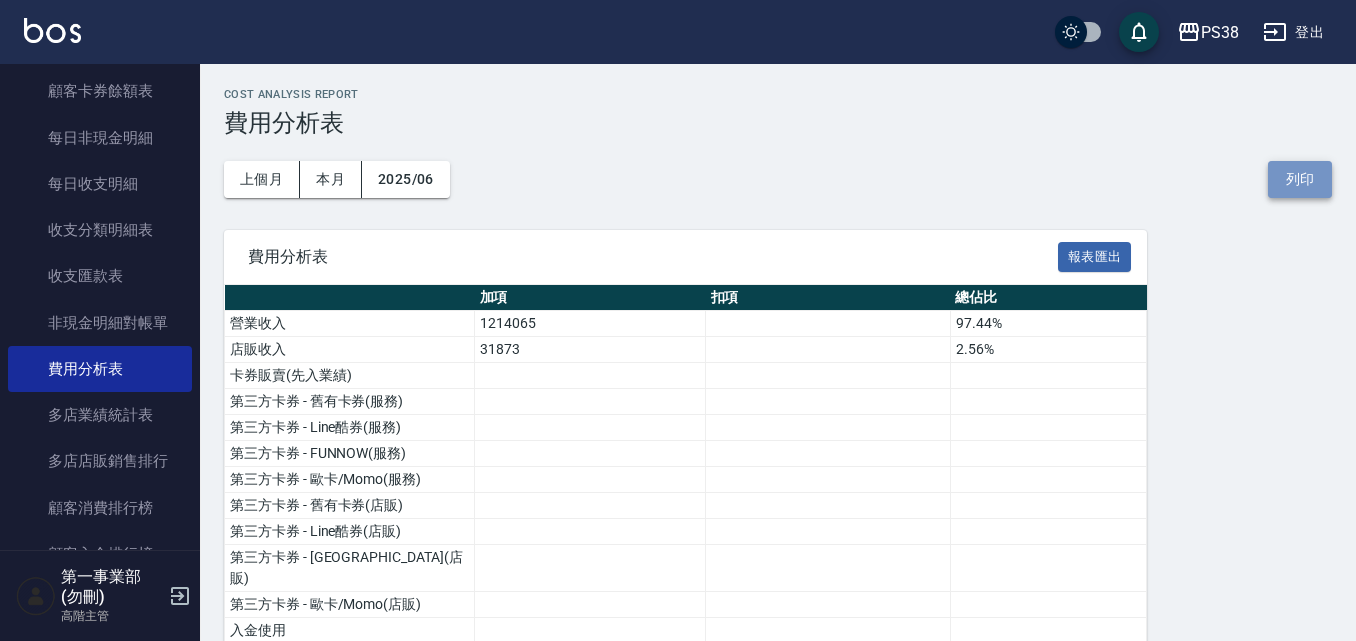 click on "列印" at bounding box center (1300, 179) 